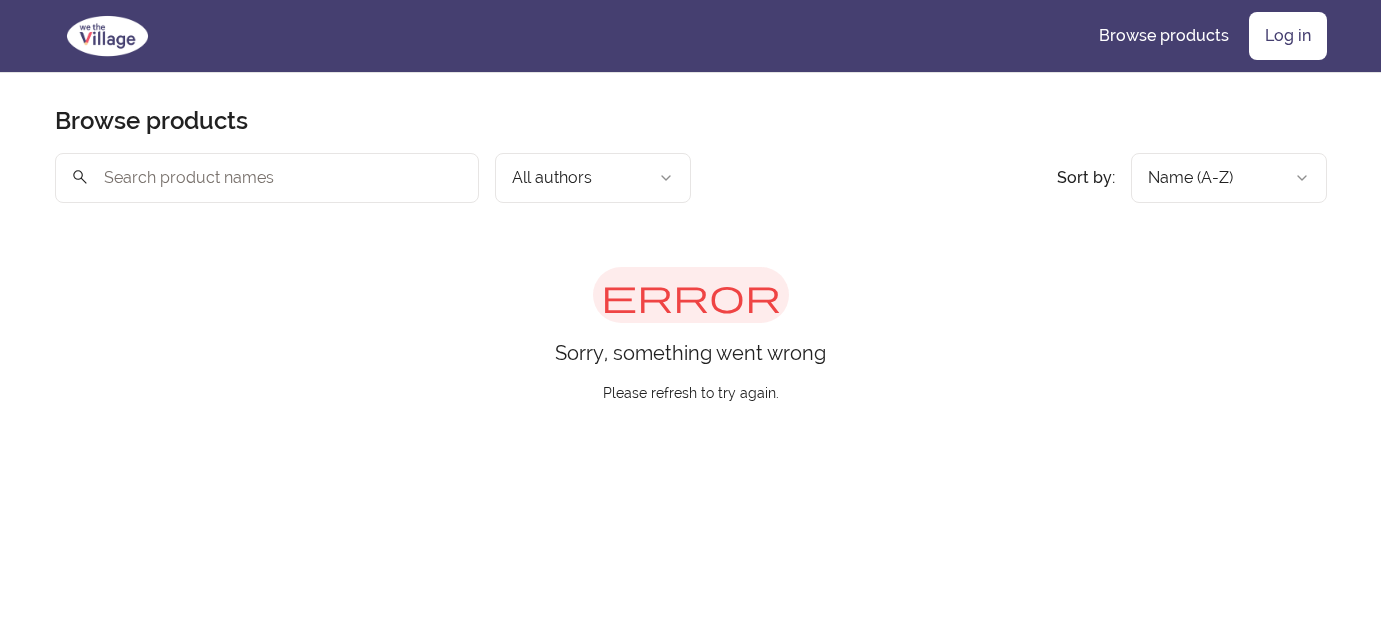 scroll, scrollTop: 0, scrollLeft: 0, axis: both 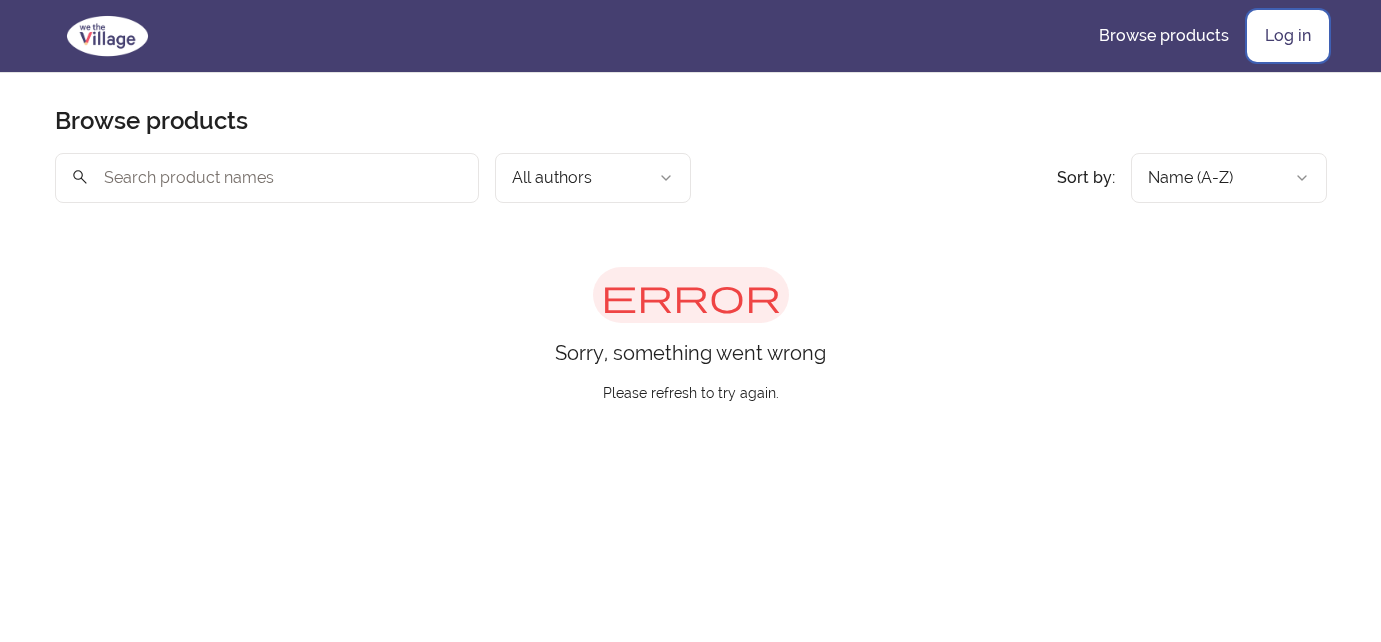 click on "Log in" at bounding box center (1288, 36) 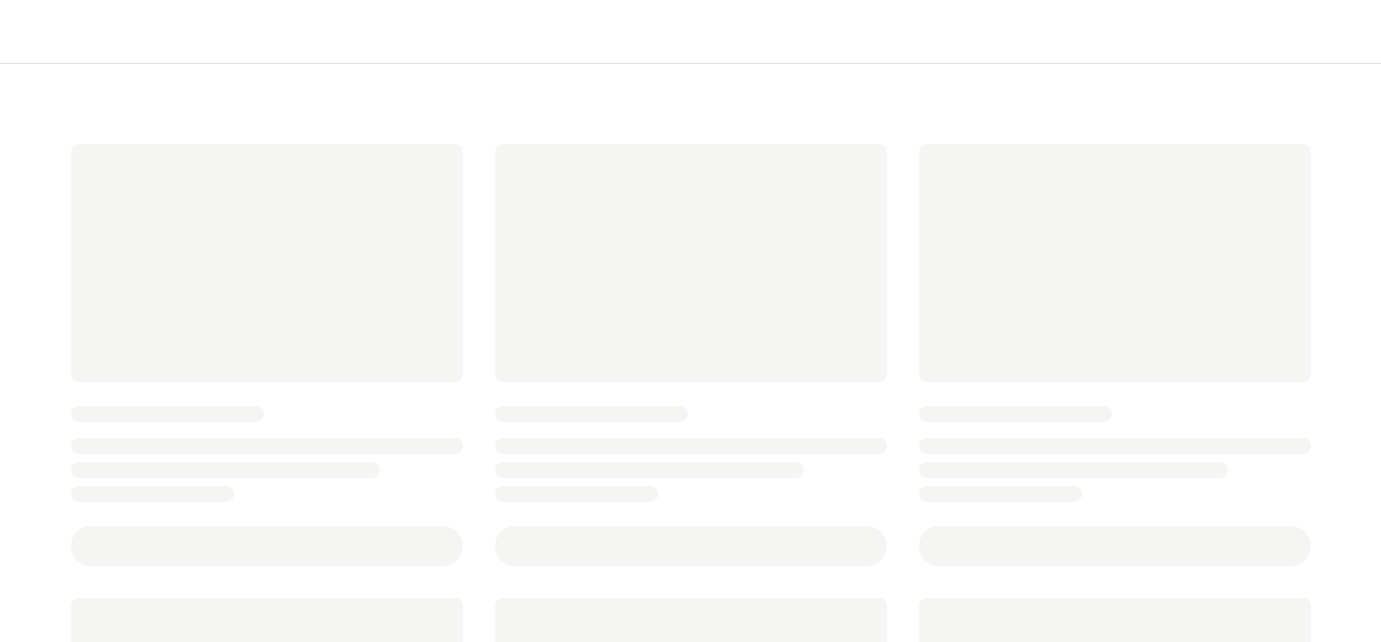 scroll, scrollTop: 0, scrollLeft: 0, axis: both 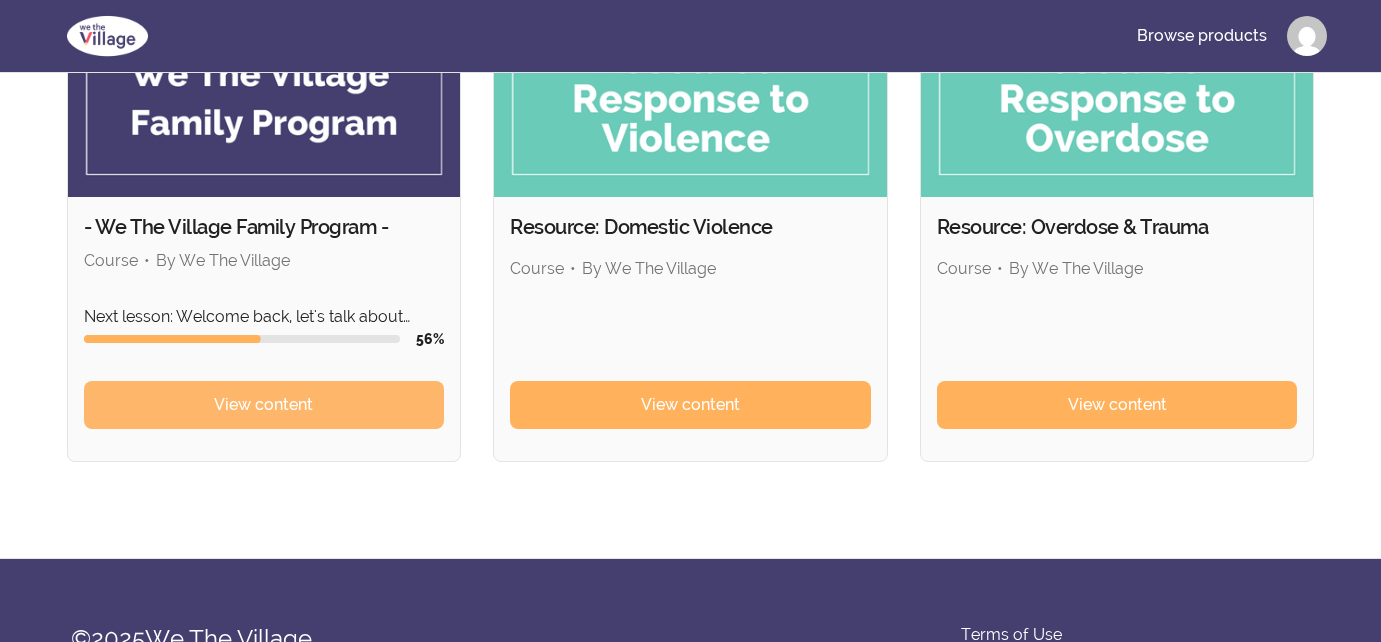 click on "View content" at bounding box center (263, 405) 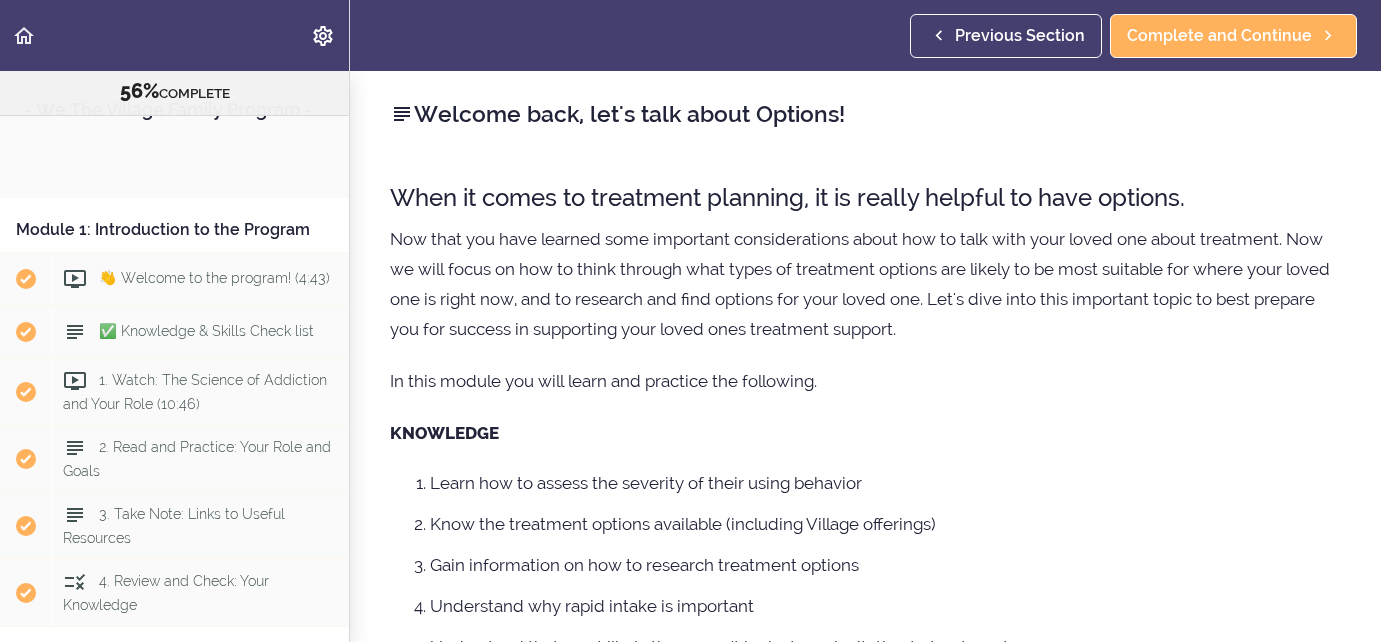 scroll, scrollTop: 0, scrollLeft: 0, axis: both 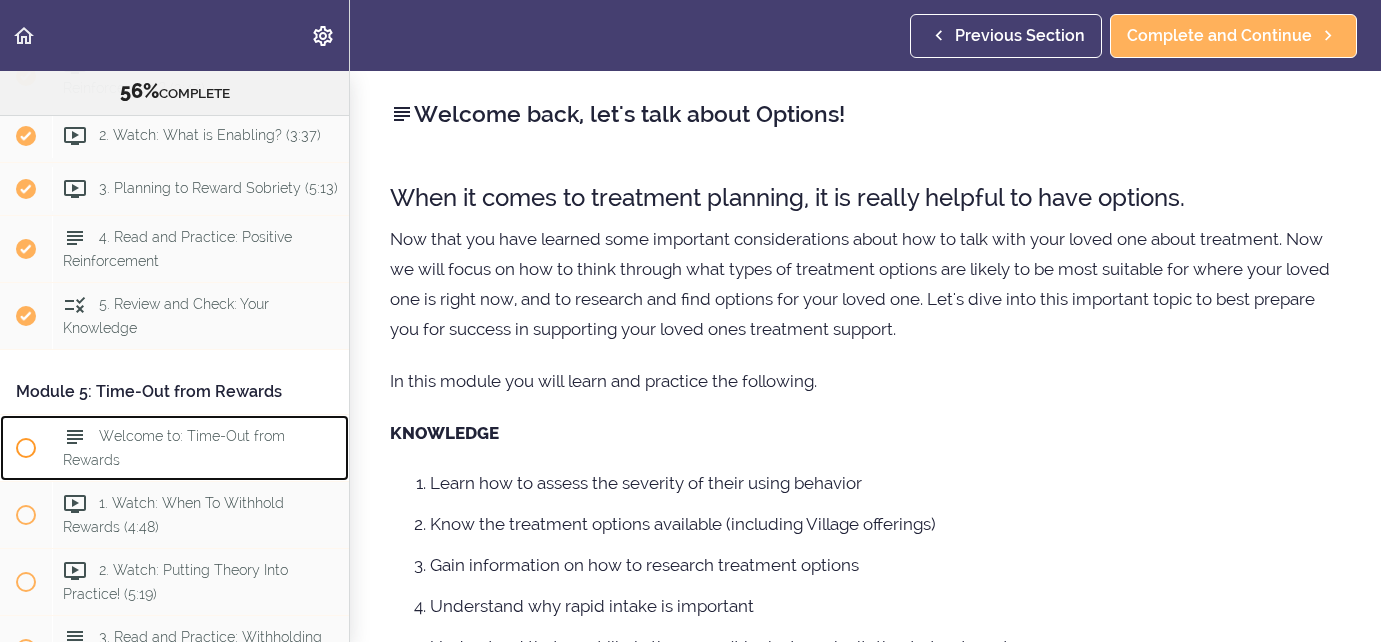 click on "Welcome to: Time-Out from Rewards" at bounding box center (200, 448) 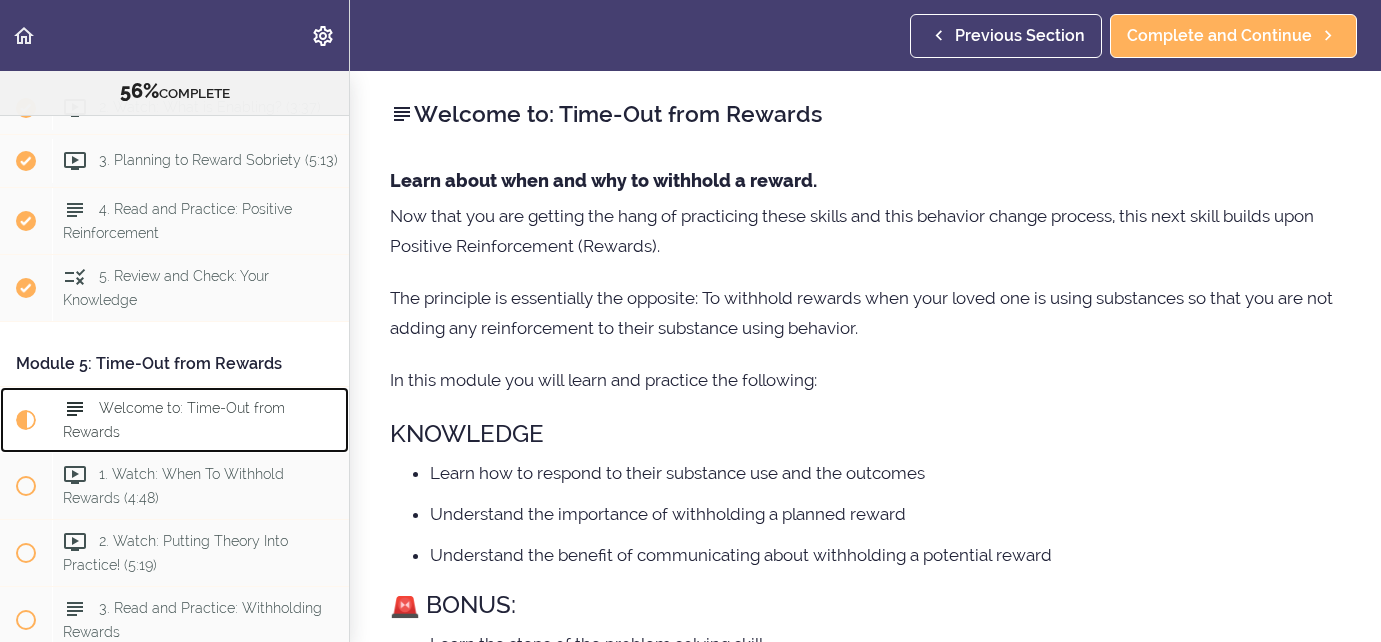 click on "Welcome to: Time-Out from Rewards
1. Watch: When To Withhold Rewards
(4:48)" at bounding box center [174, 587] 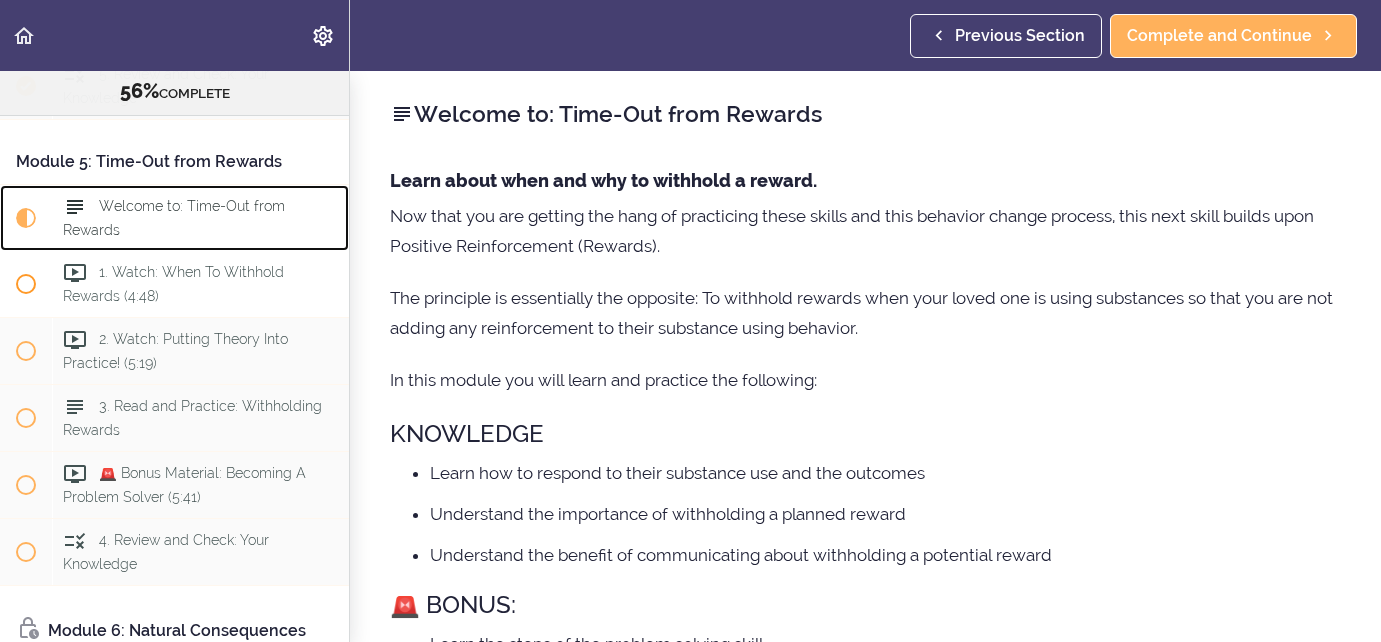 scroll, scrollTop: 1885, scrollLeft: 0, axis: vertical 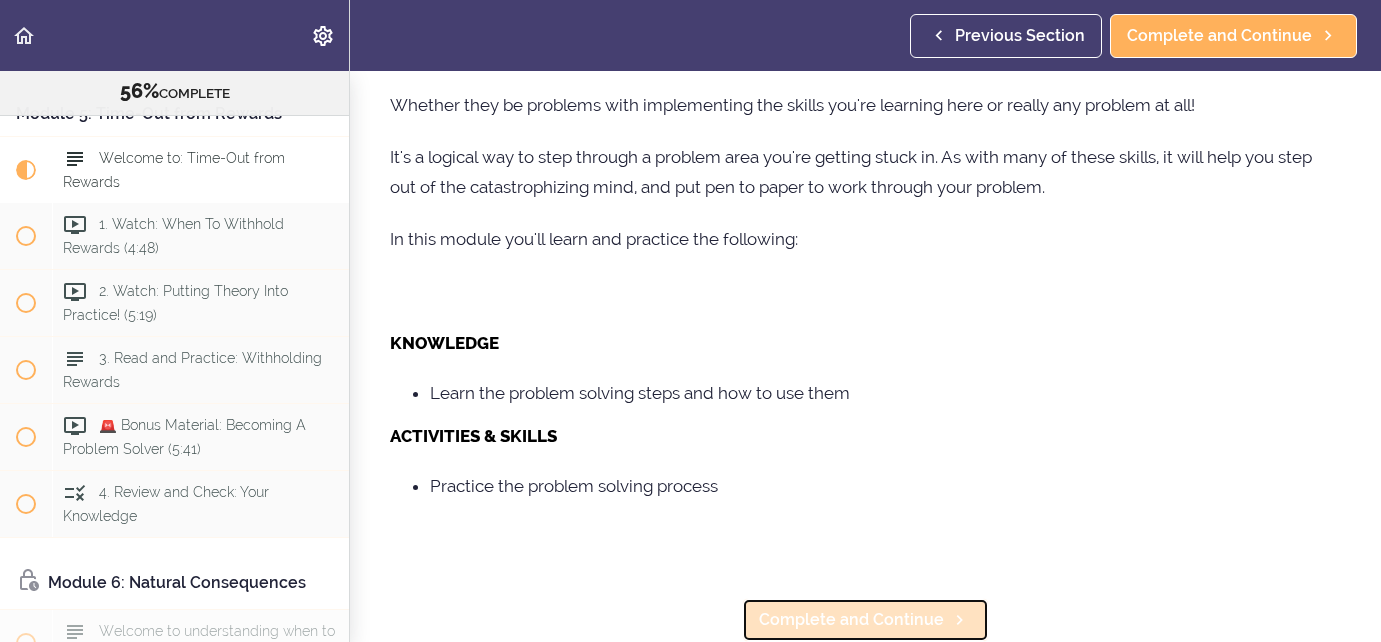 click on "Complete and Continue" at bounding box center (851, 620) 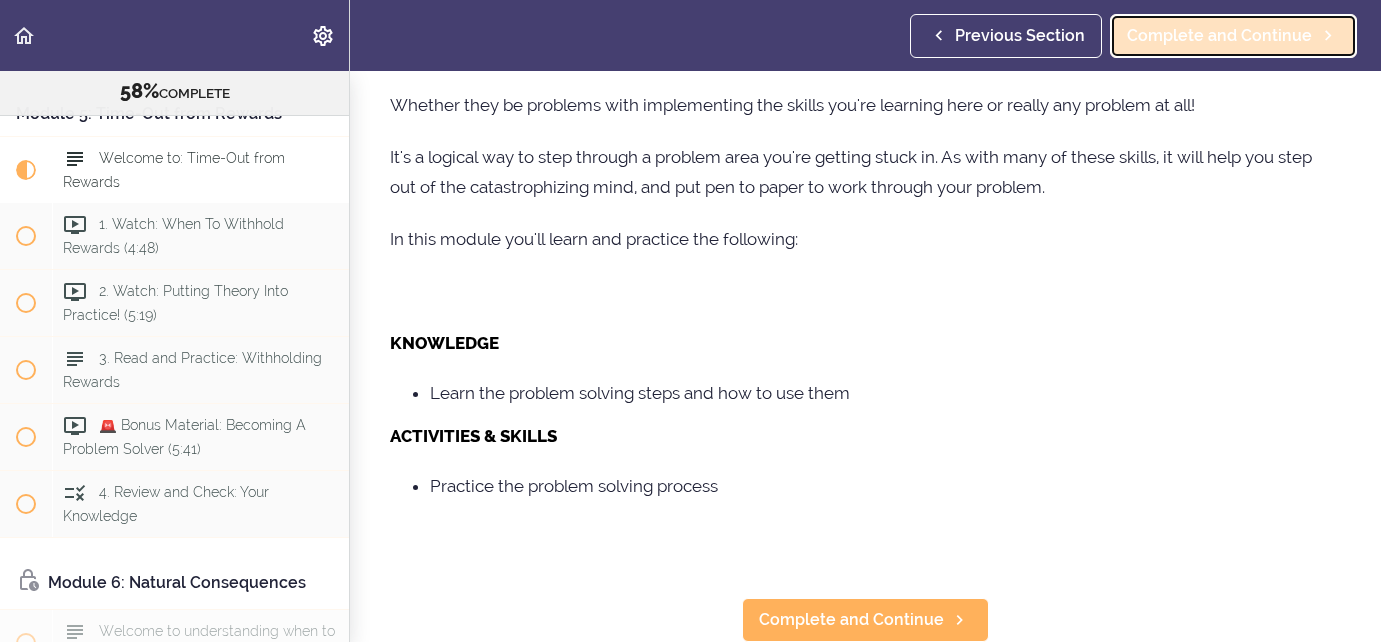 click on "Complete and Continue" at bounding box center [1219, 36] 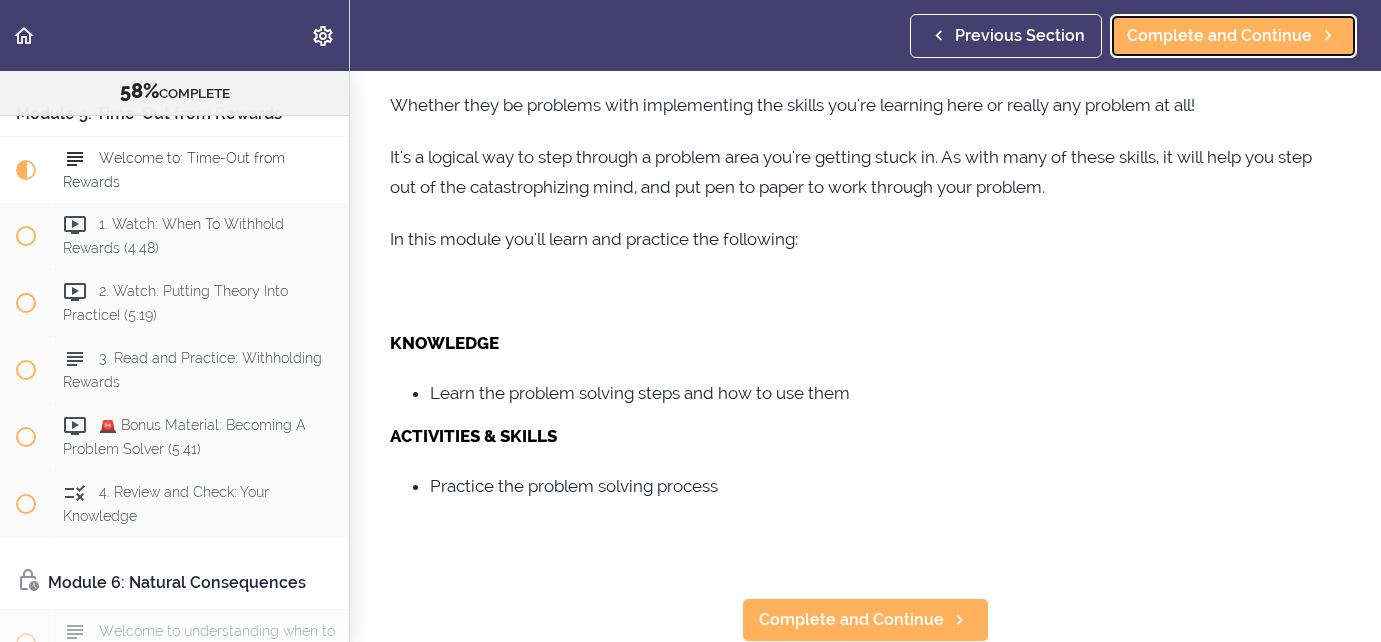 scroll, scrollTop: 184, scrollLeft: 0, axis: vertical 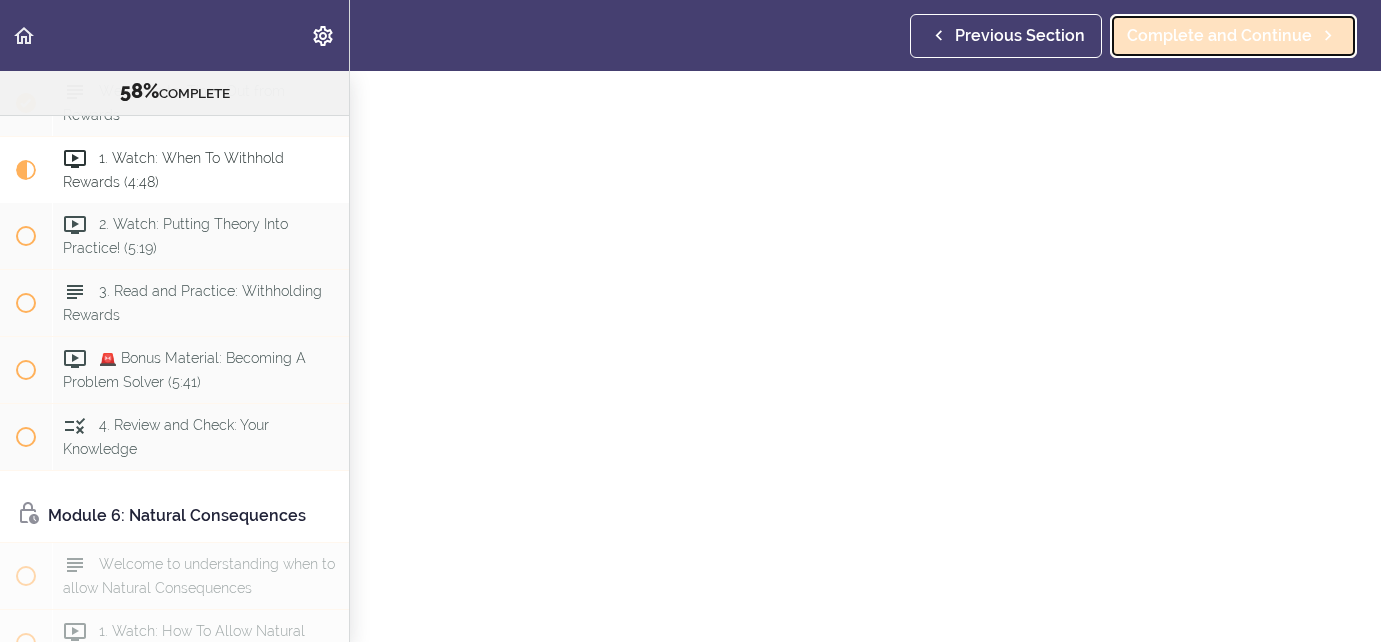 click on "Complete and Continue" at bounding box center [1219, 36] 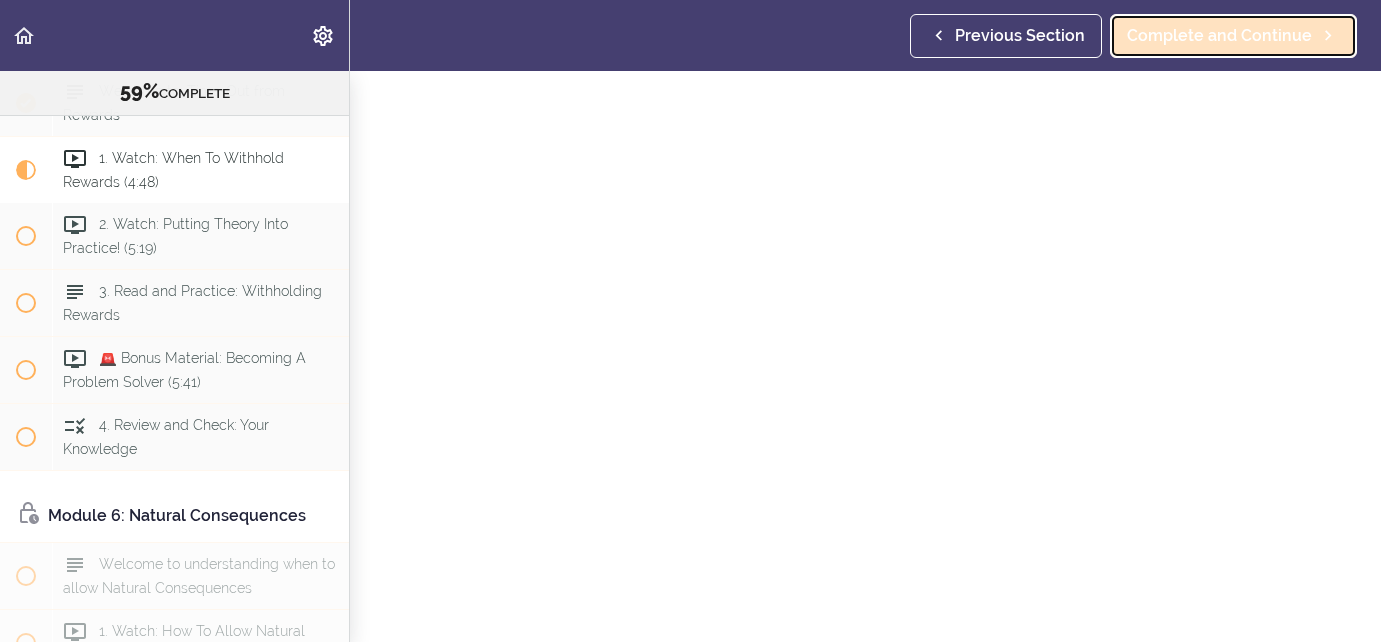 scroll, scrollTop: 47, scrollLeft: 0, axis: vertical 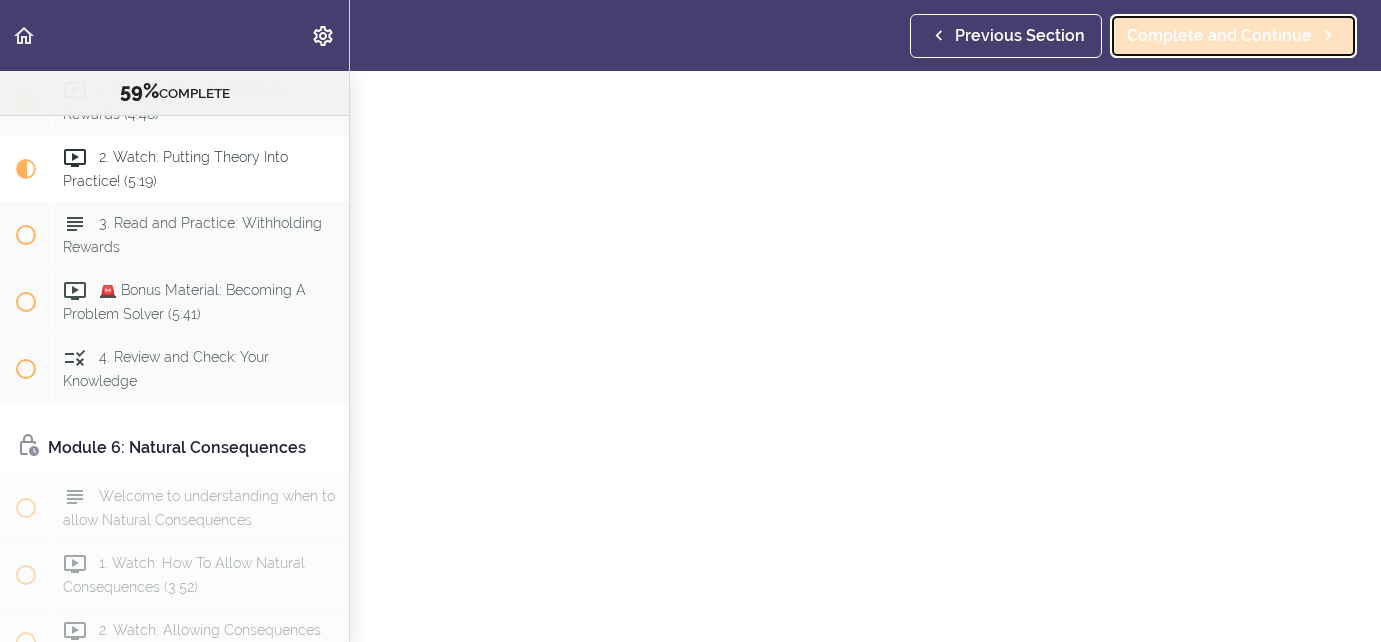click on "Complete and Continue" at bounding box center (1219, 36) 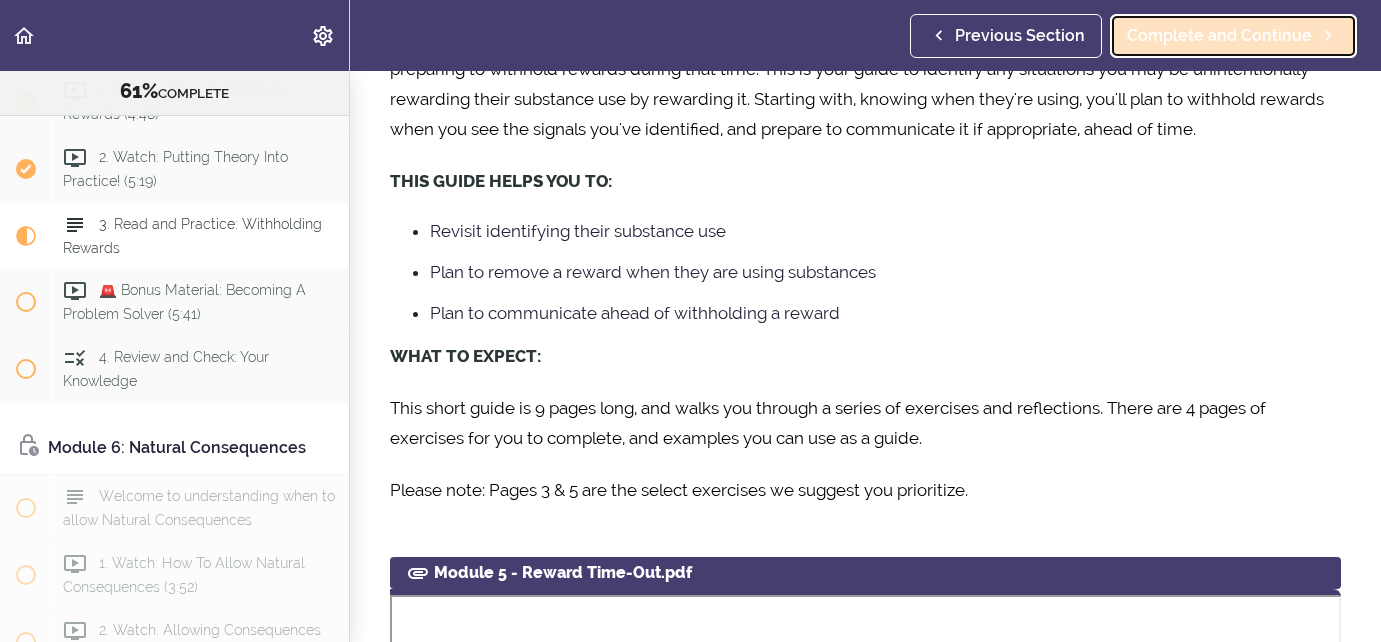 scroll, scrollTop: 32, scrollLeft: 0, axis: vertical 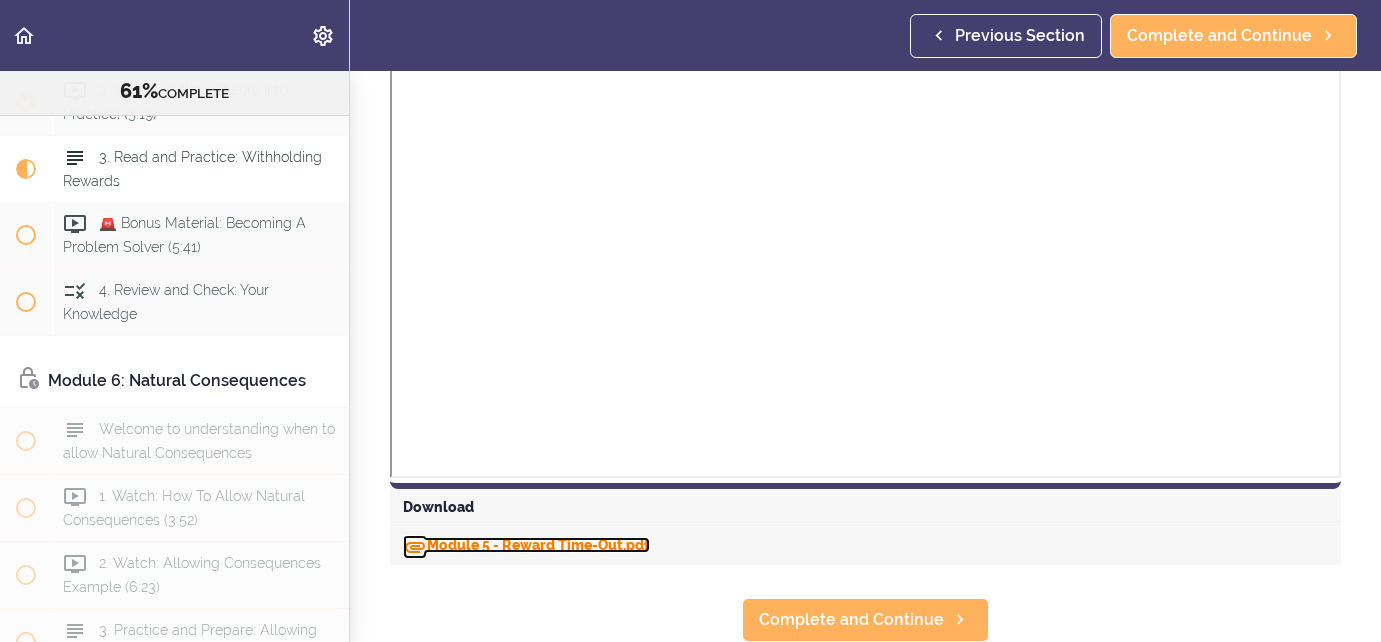 click on "Module 5 - Reward Time-Out.pdf" at bounding box center [526, 545] 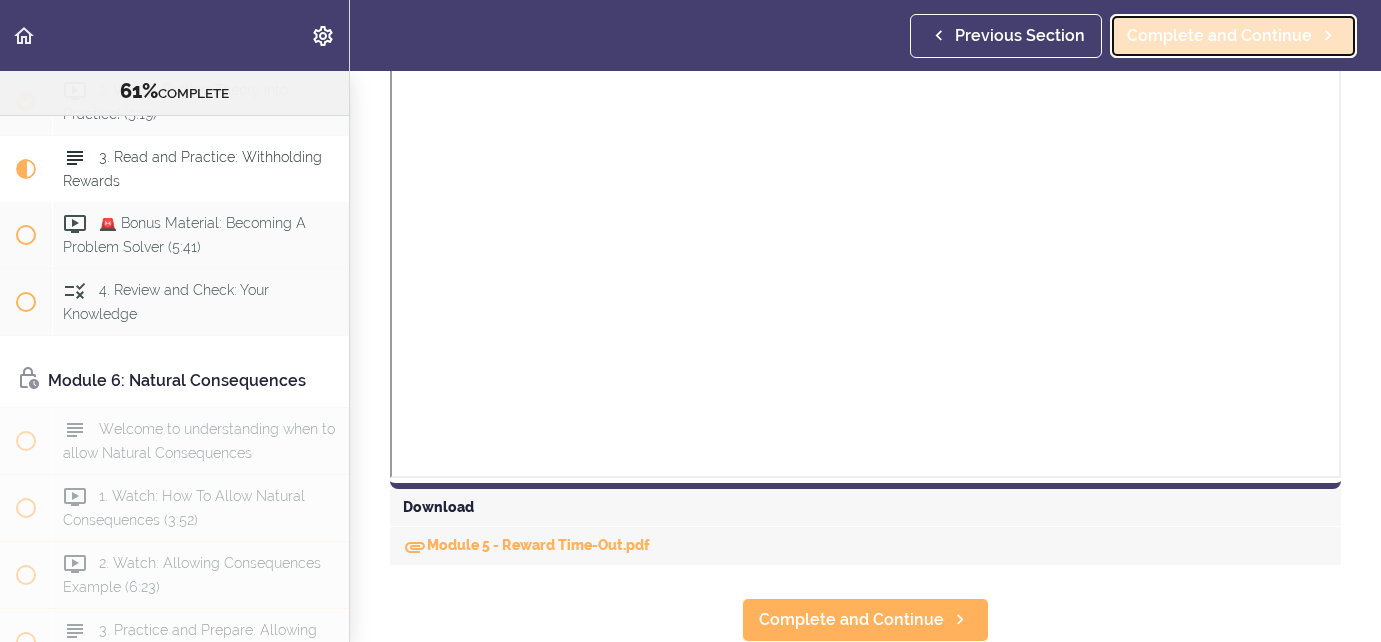 click on "Complete and Continue" at bounding box center [1219, 36] 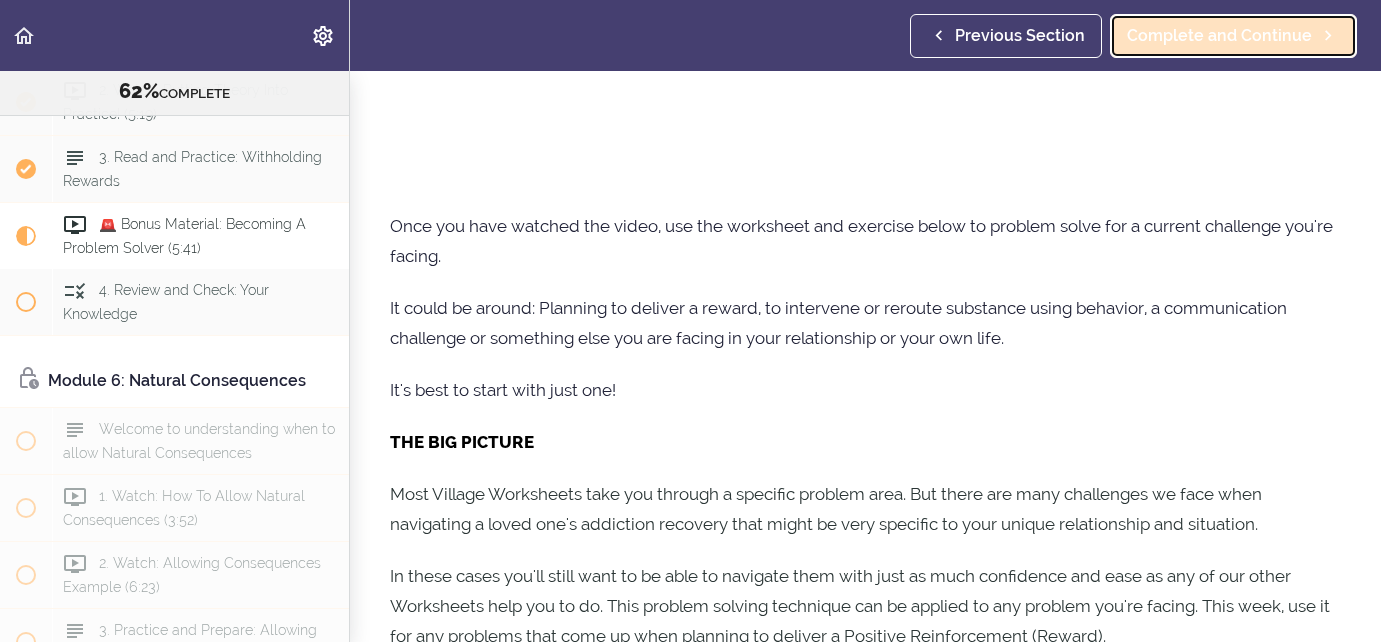 scroll, scrollTop: 0, scrollLeft: 0, axis: both 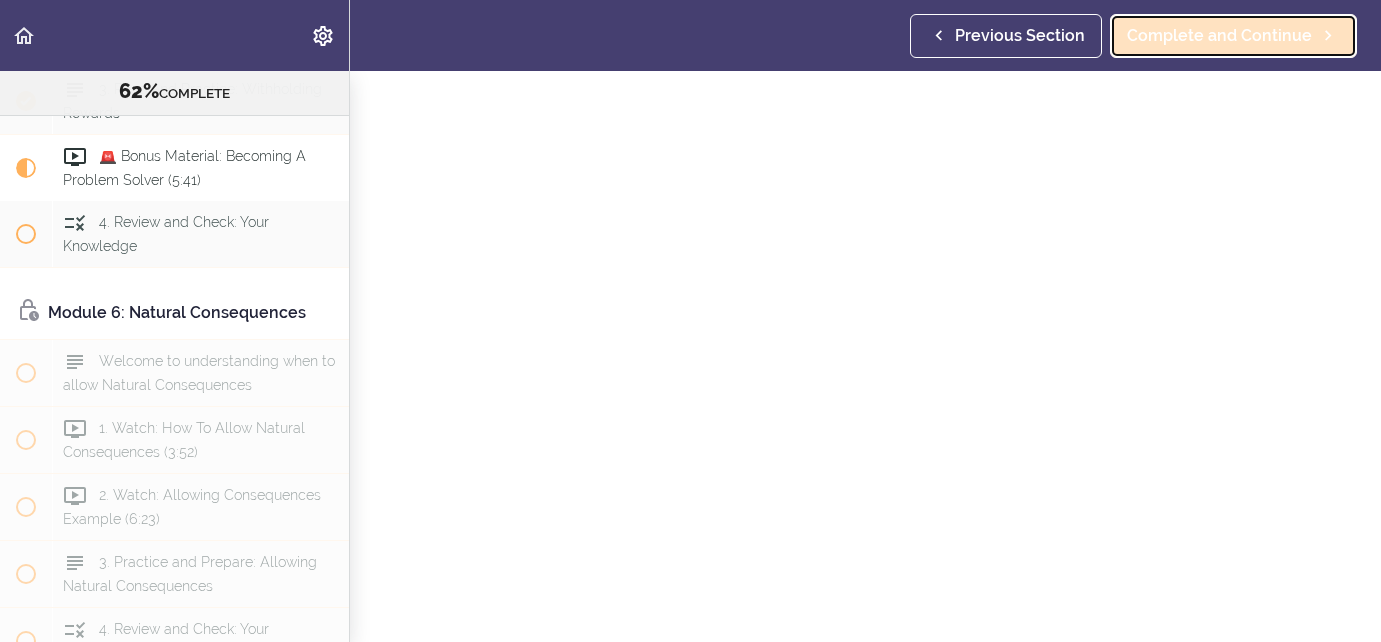 click on "Complete and Continue" at bounding box center [1219, 36] 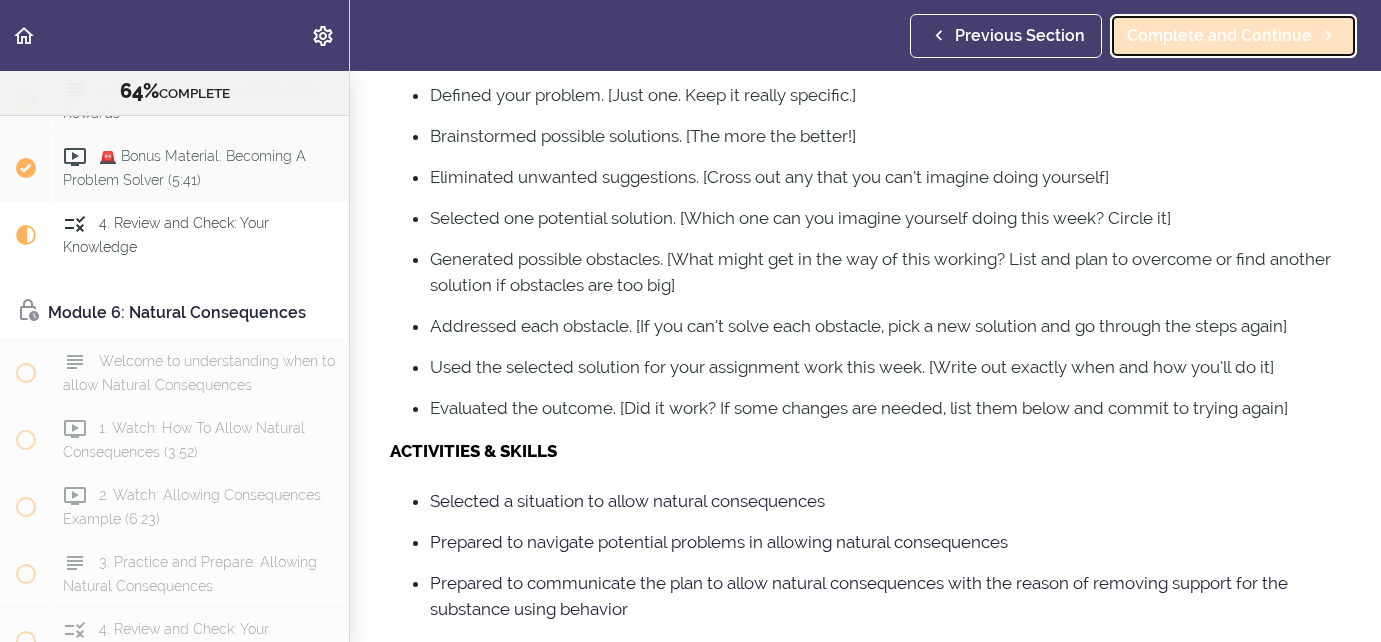 scroll, scrollTop: 0, scrollLeft: 0, axis: both 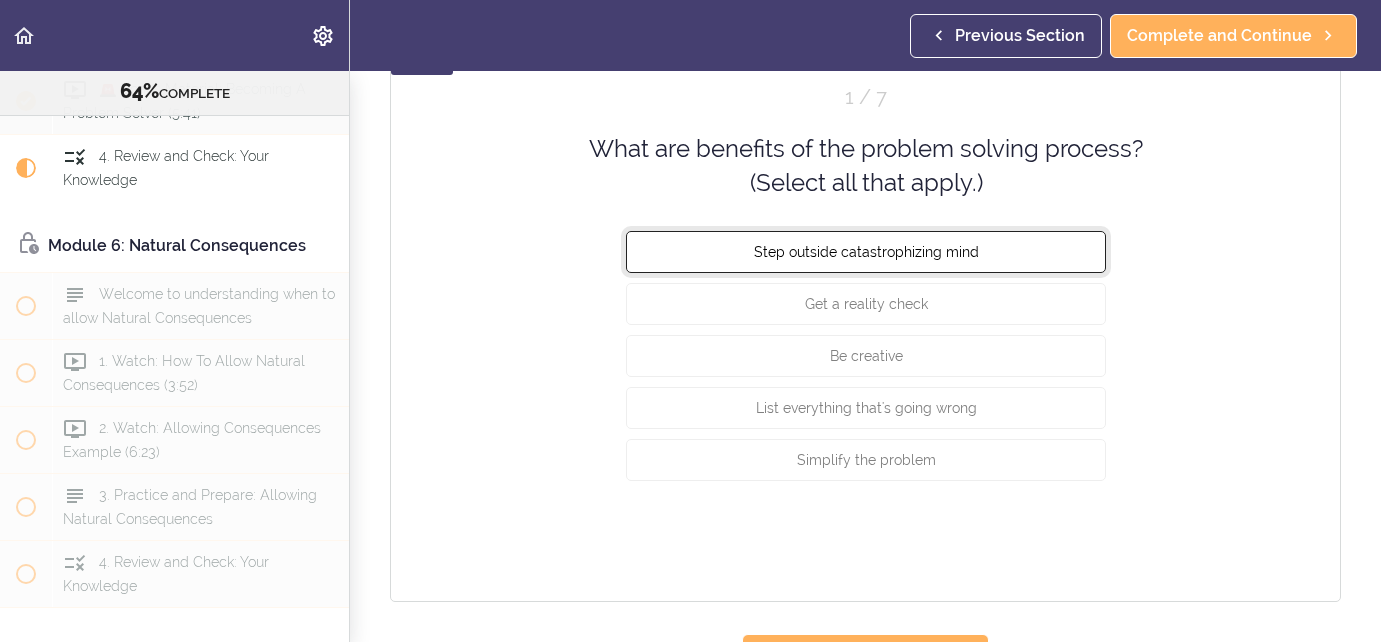 click on "Step outside catastrophizing mind" at bounding box center [866, 251] 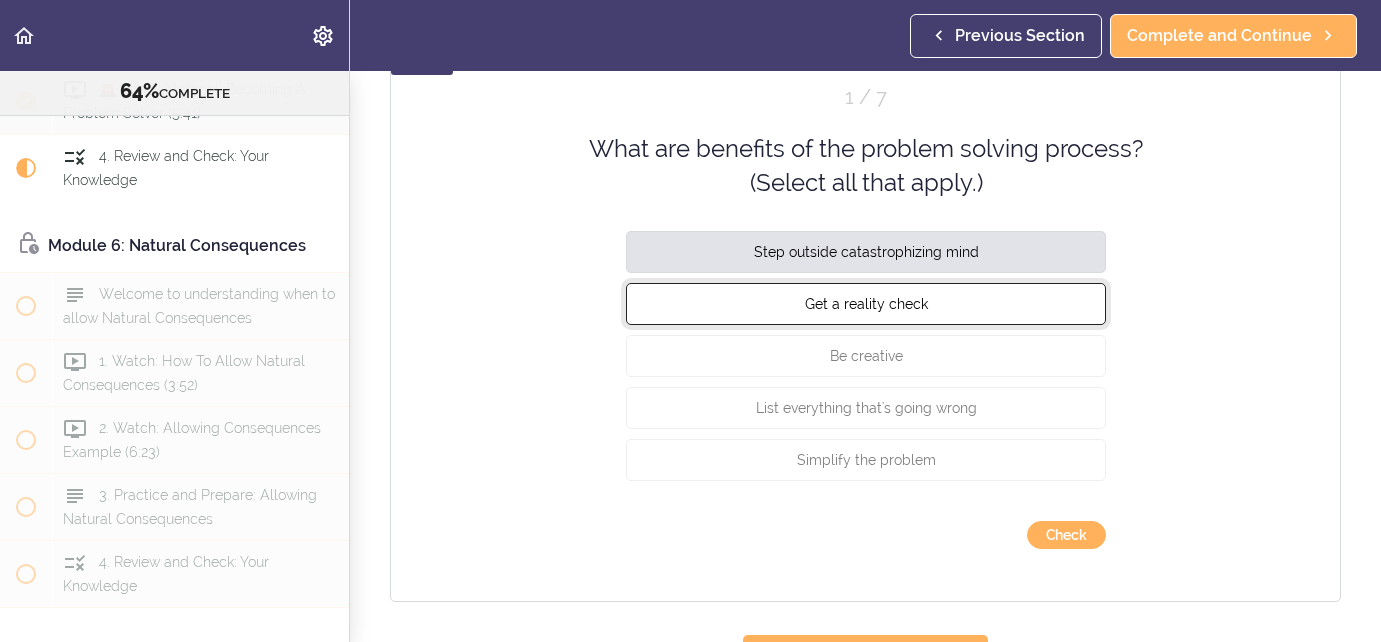 click on "Get a reality check" at bounding box center [866, 303] 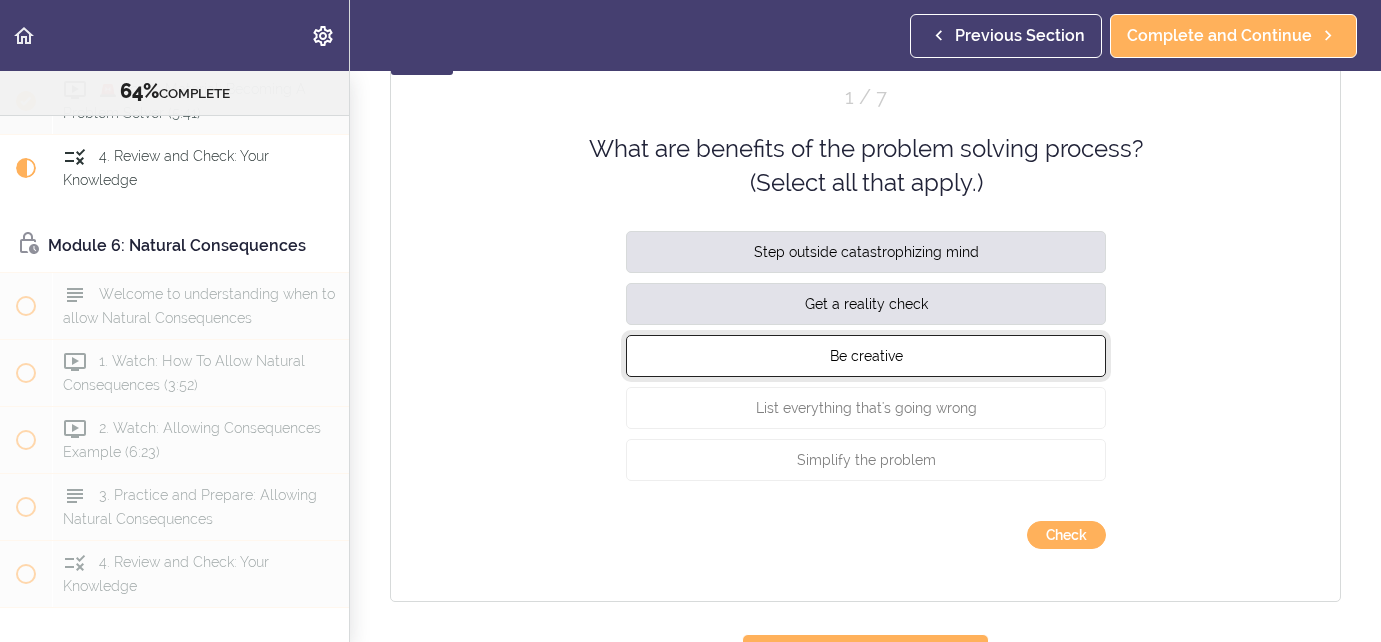 click on "Be creative" at bounding box center [866, 355] 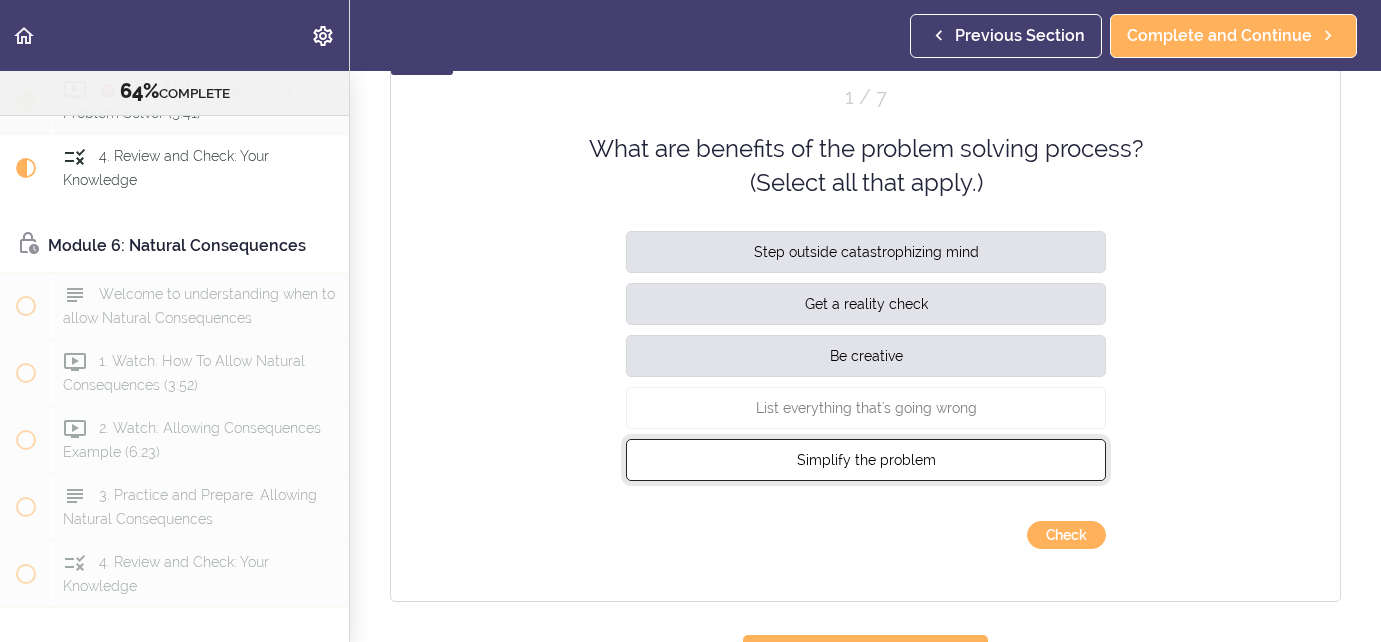 click on "Simplify the problem" at bounding box center [866, 459] 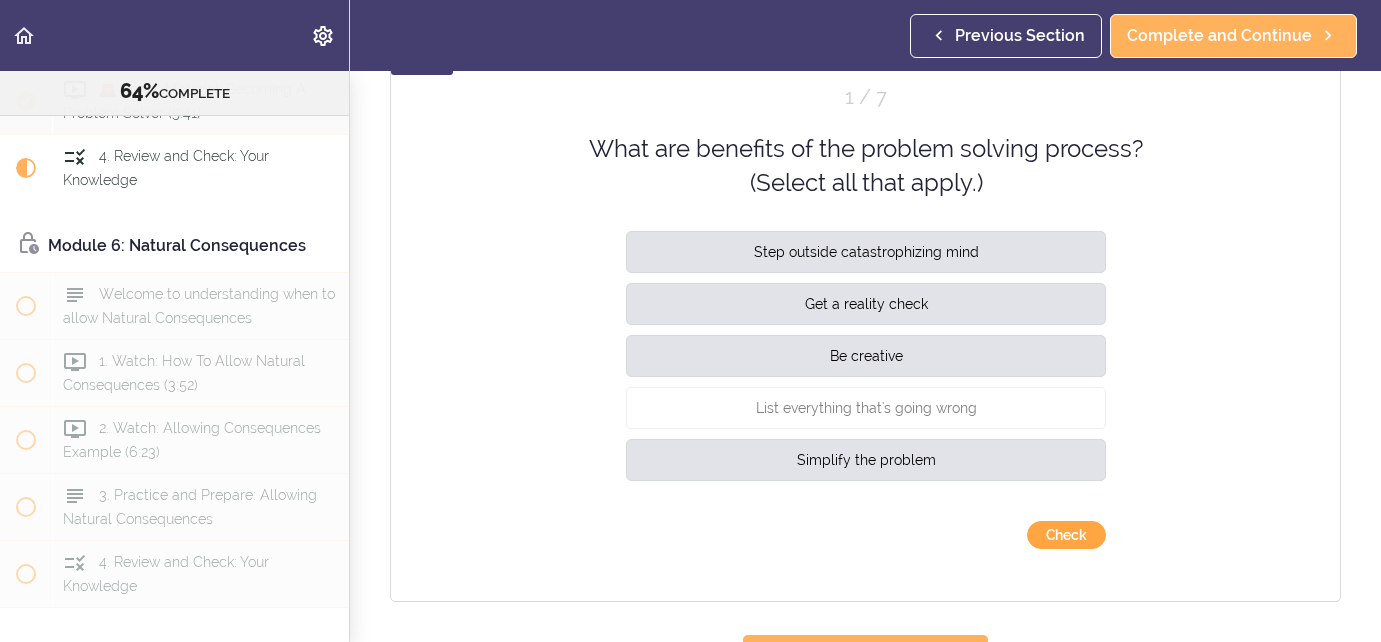click on "Check" at bounding box center (1066, 535) 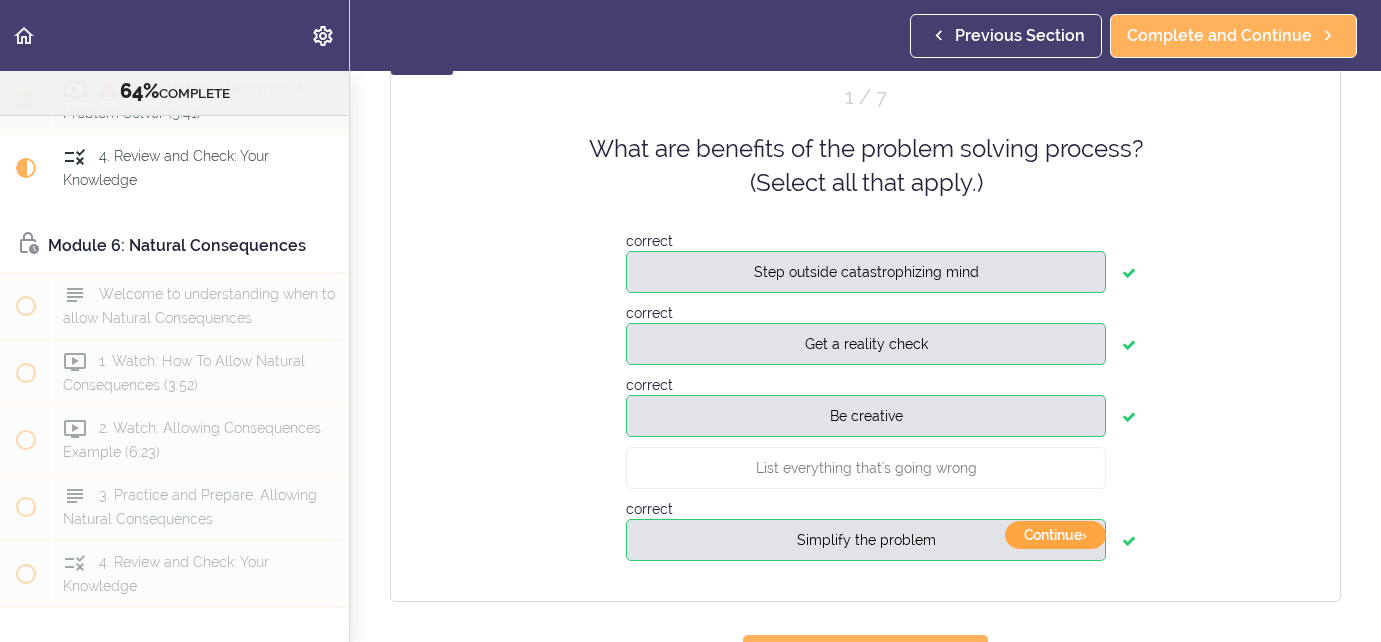 click on "Continue  ›" at bounding box center [1055, 535] 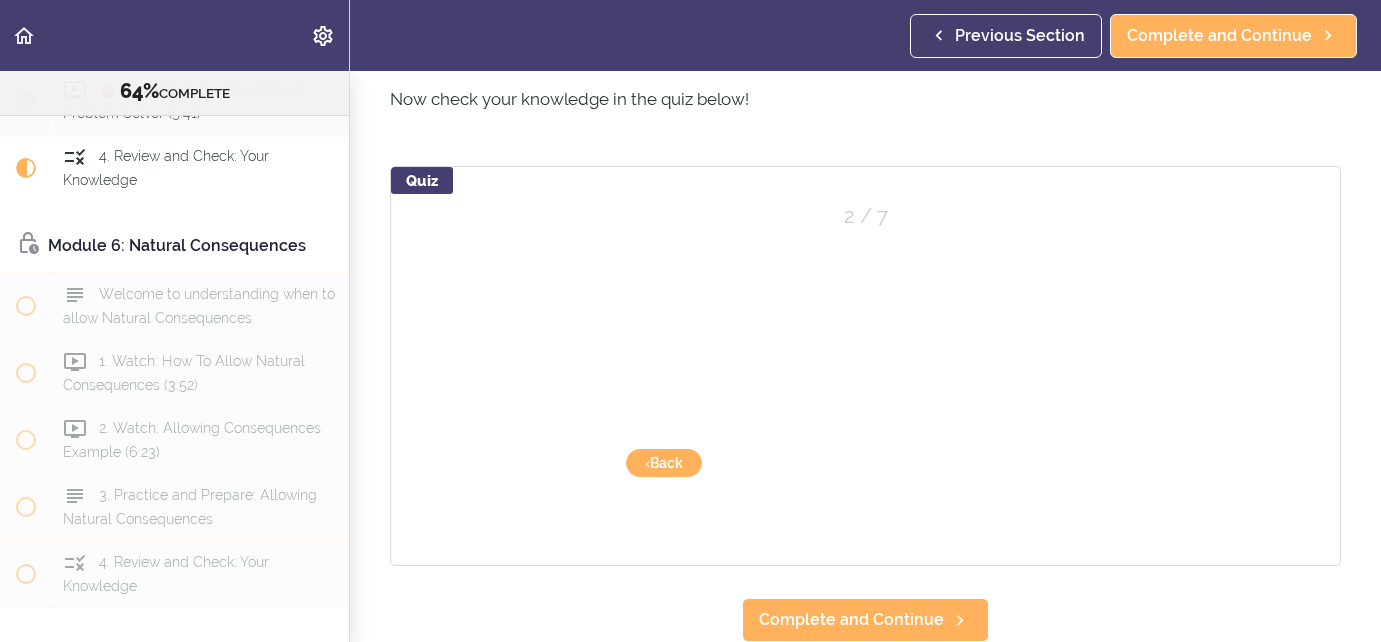 scroll, scrollTop: 1406, scrollLeft: 0, axis: vertical 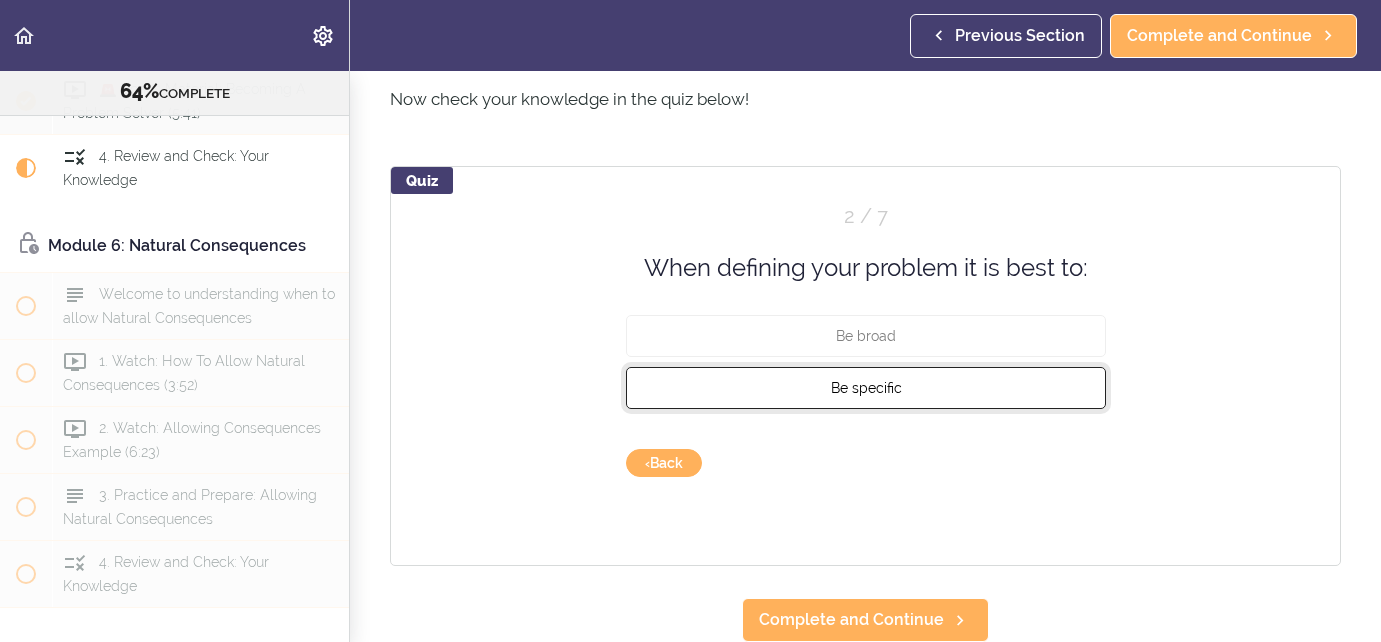 click on "Be specific" at bounding box center (866, 388) 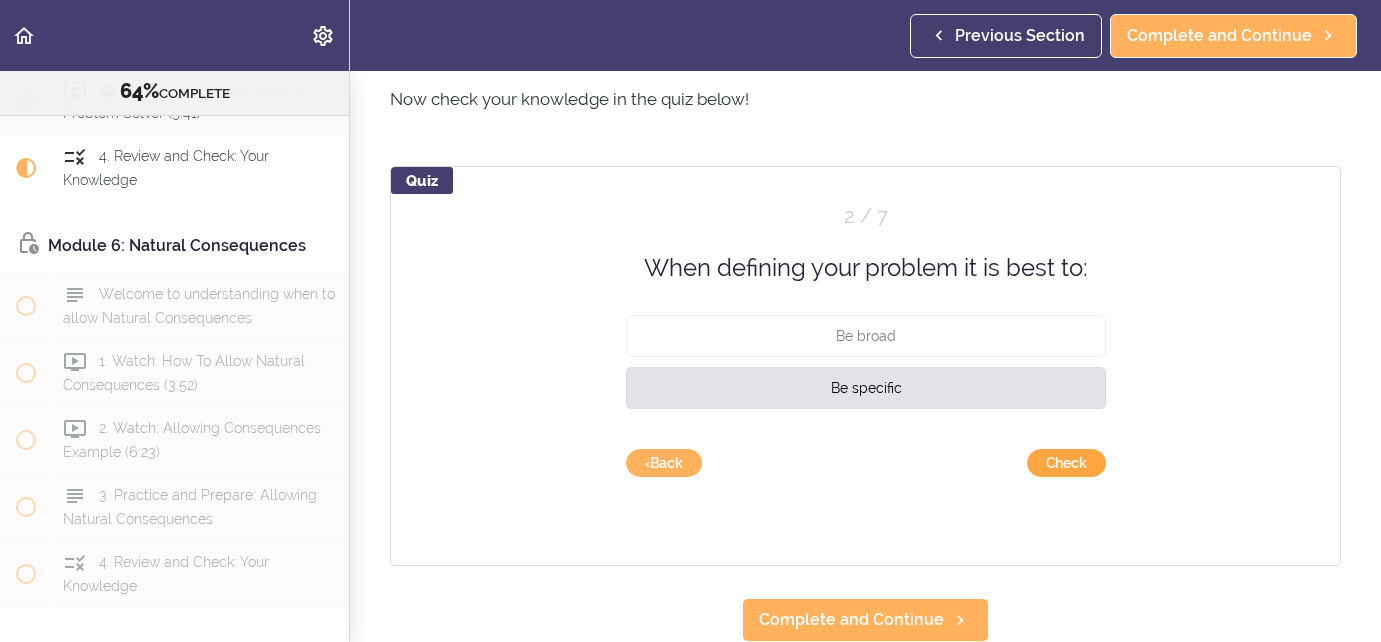 click on "Check" at bounding box center [1066, 463] 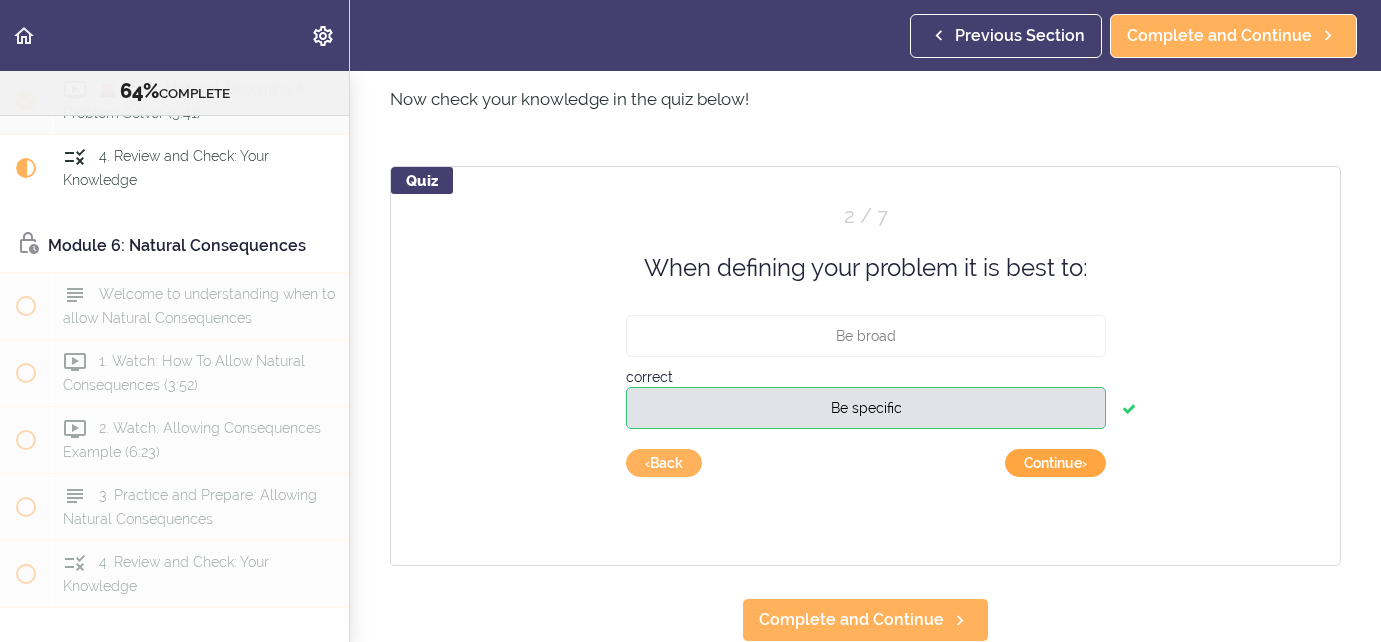 click on "Continue  ›" at bounding box center [1055, 463] 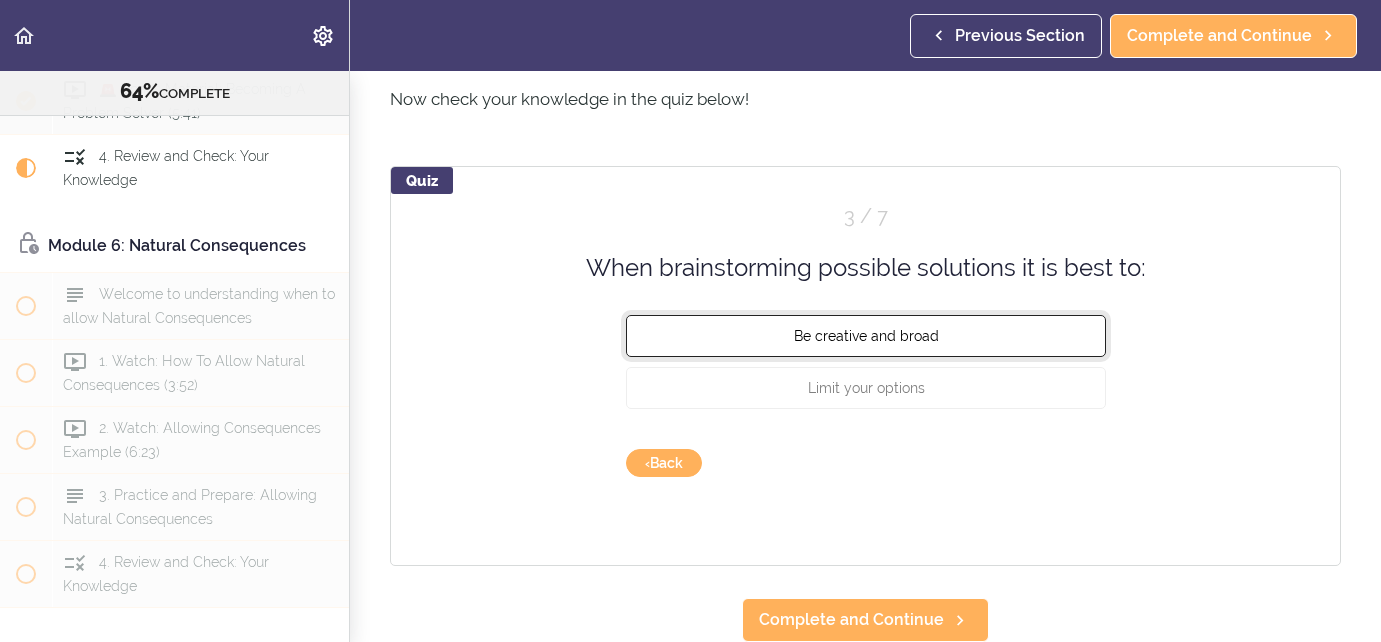 click on "Be creative and broad" at bounding box center (866, 336) 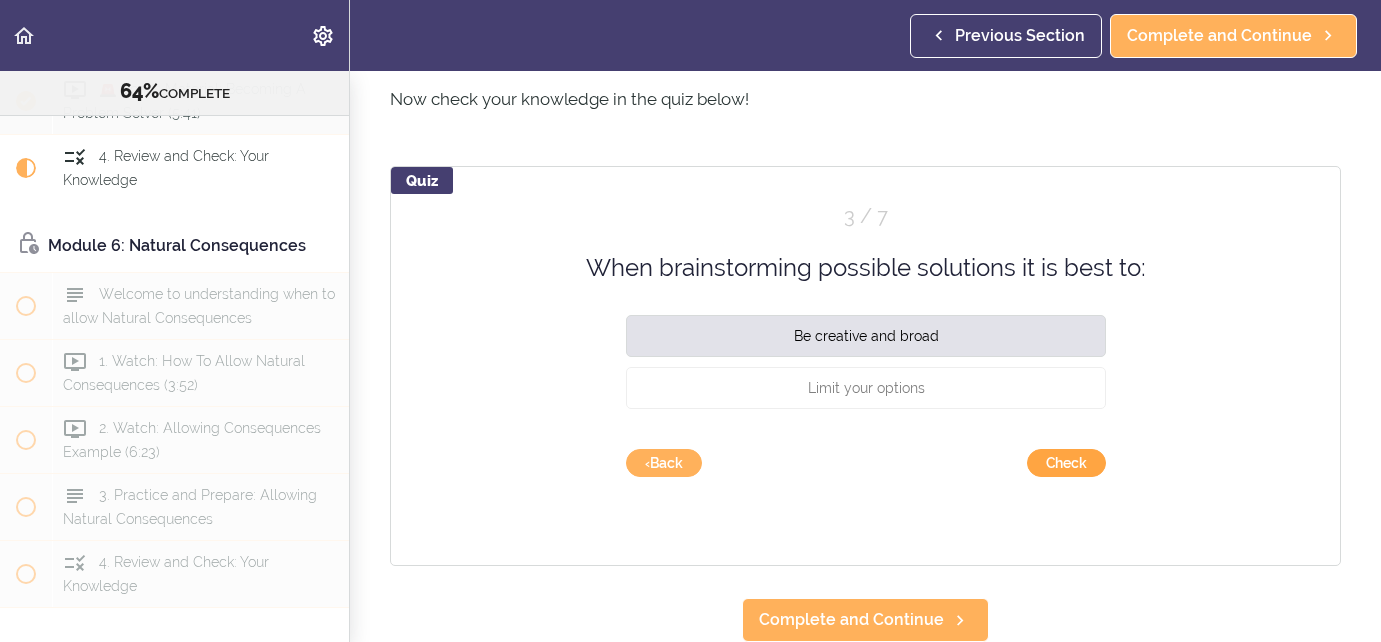 click on "Check" at bounding box center (1066, 463) 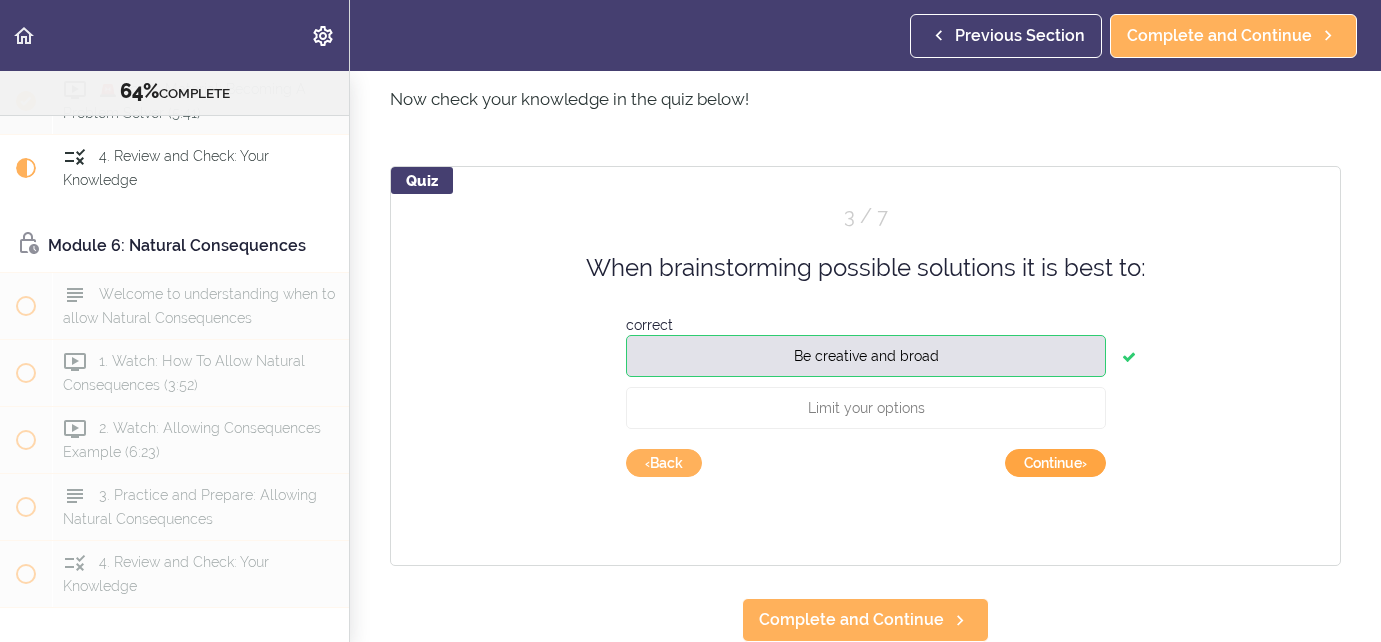 click on "Continue  ›" at bounding box center (1055, 463) 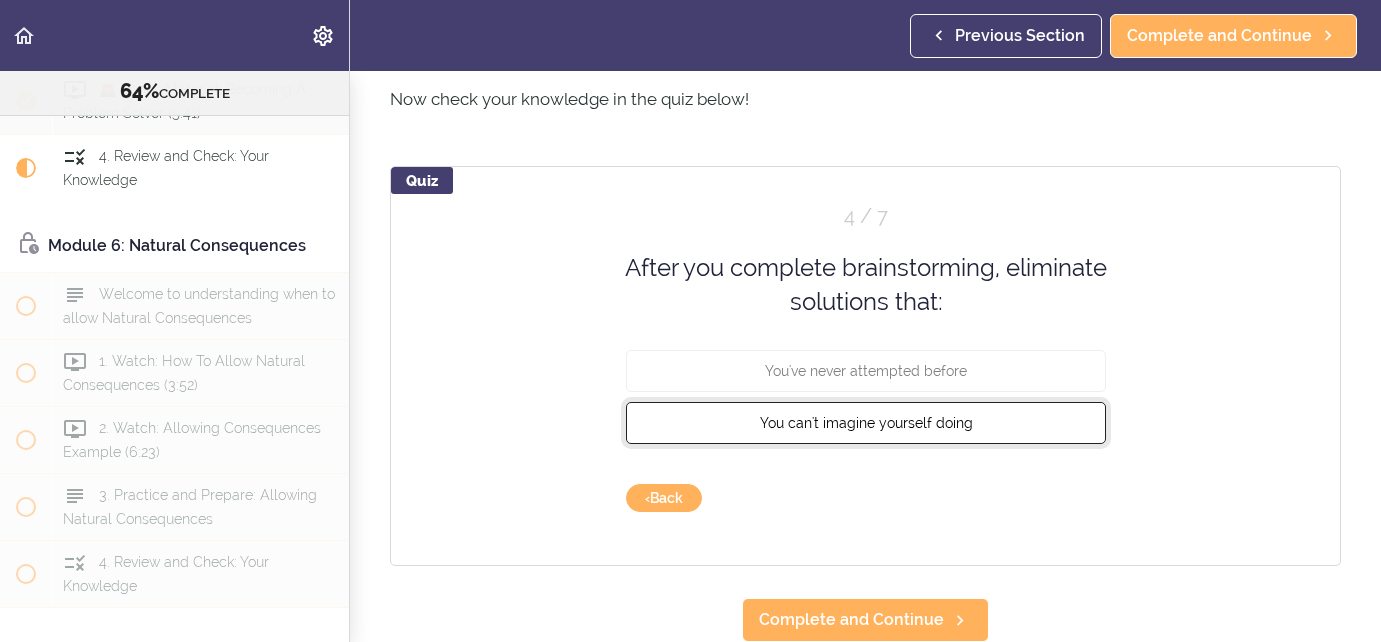 click on "You can't imagine yourself doing" at bounding box center (866, 422) 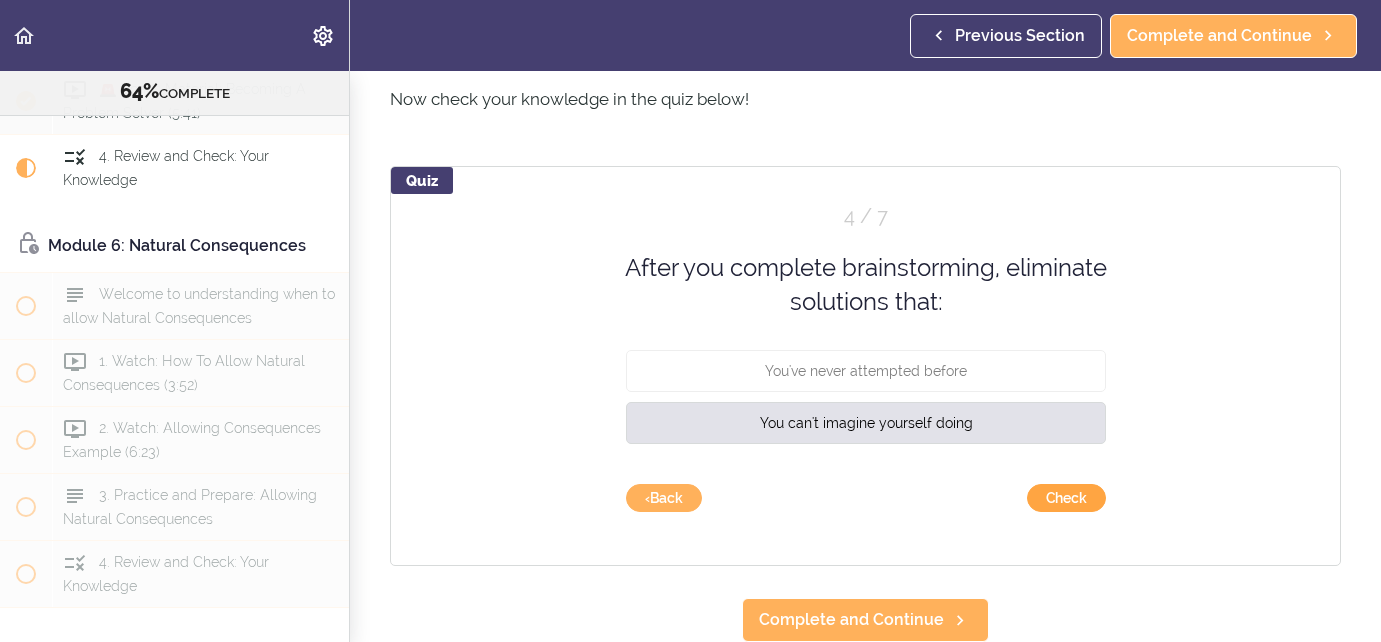 click on "Check" at bounding box center (1066, 498) 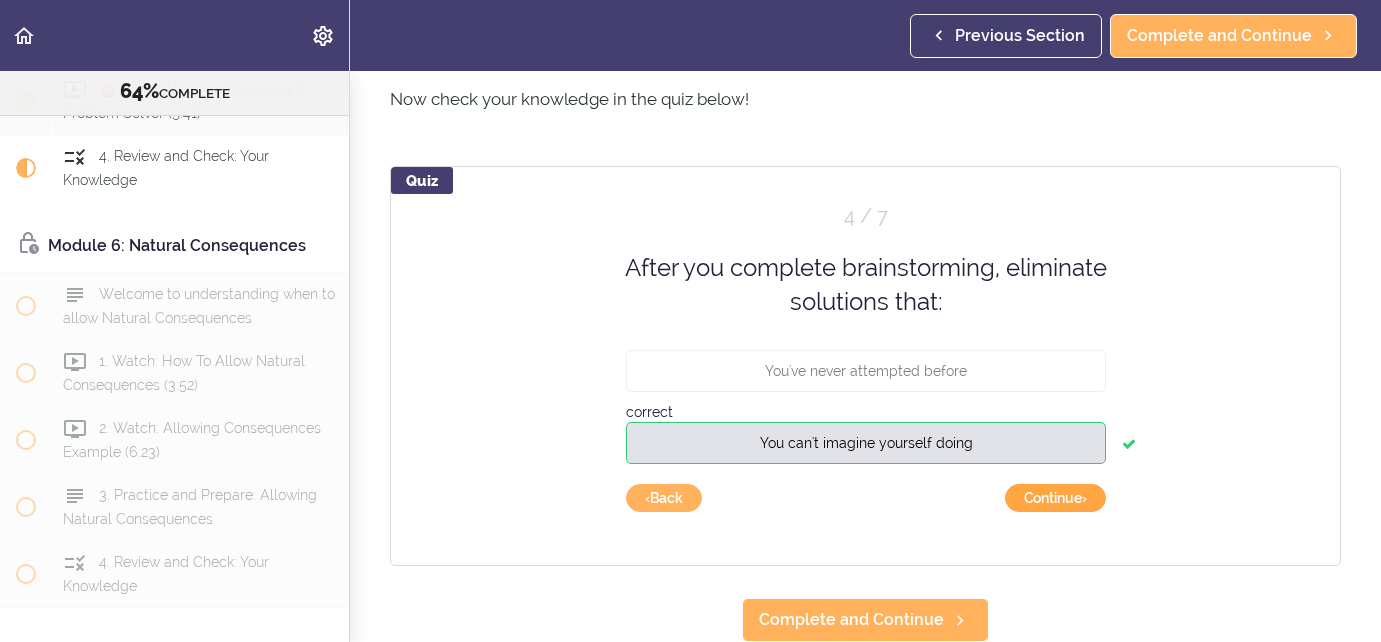 click on "Continue  ›" at bounding box center (1055, 498) 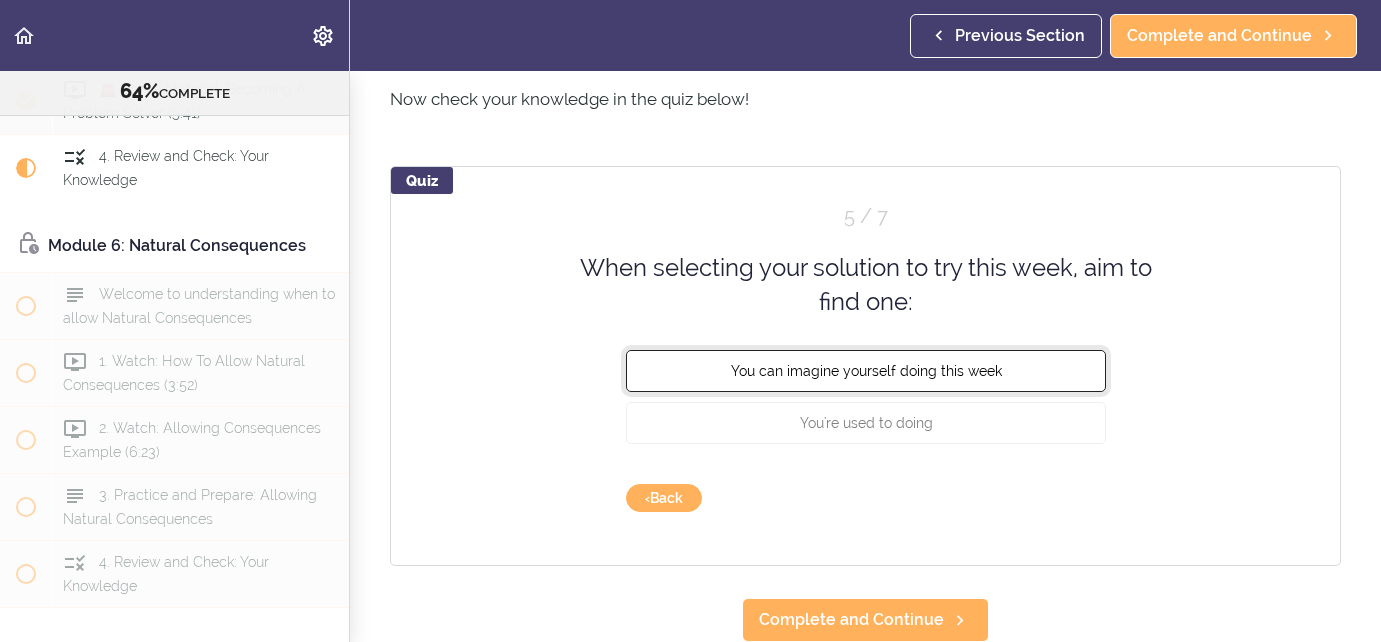 click on "You can imagine yourself doing this week" at bounding box center (866, 370) 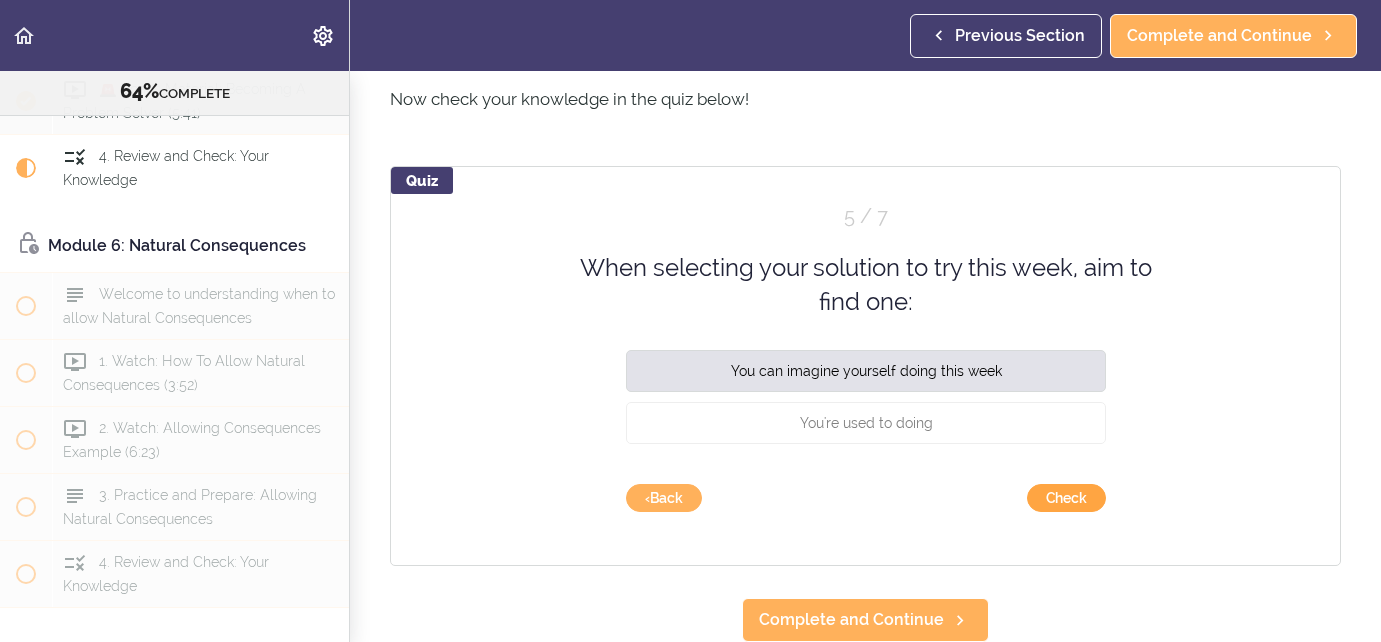 click on "Check" at bounding box center (1066, 498) 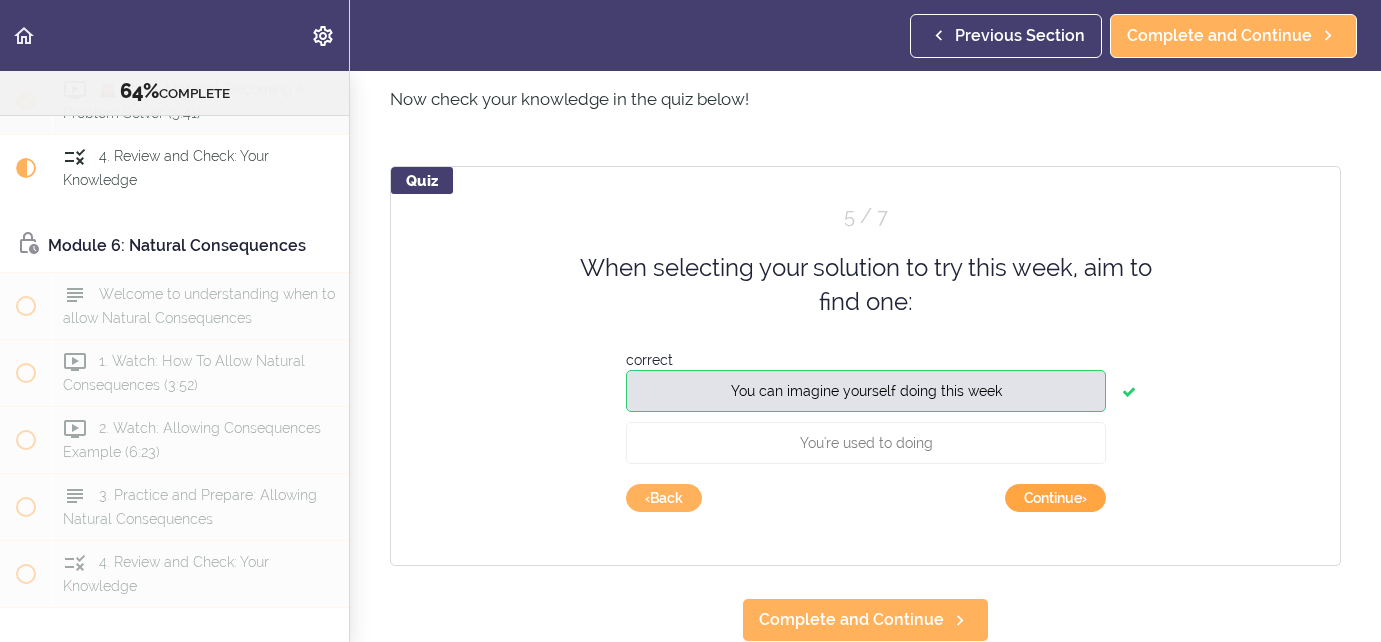 click on "Continue  ›" at bounding box center (1055, 498) 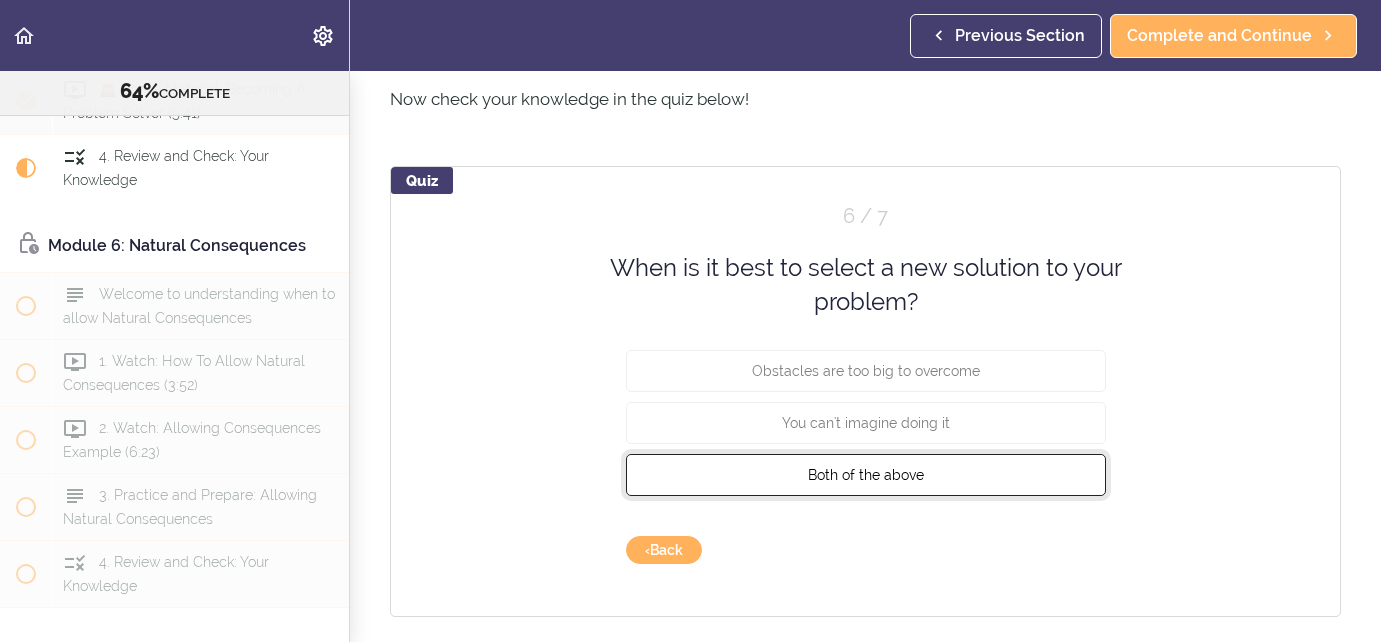click on "Both of the above" at bounding box center [866, 474] 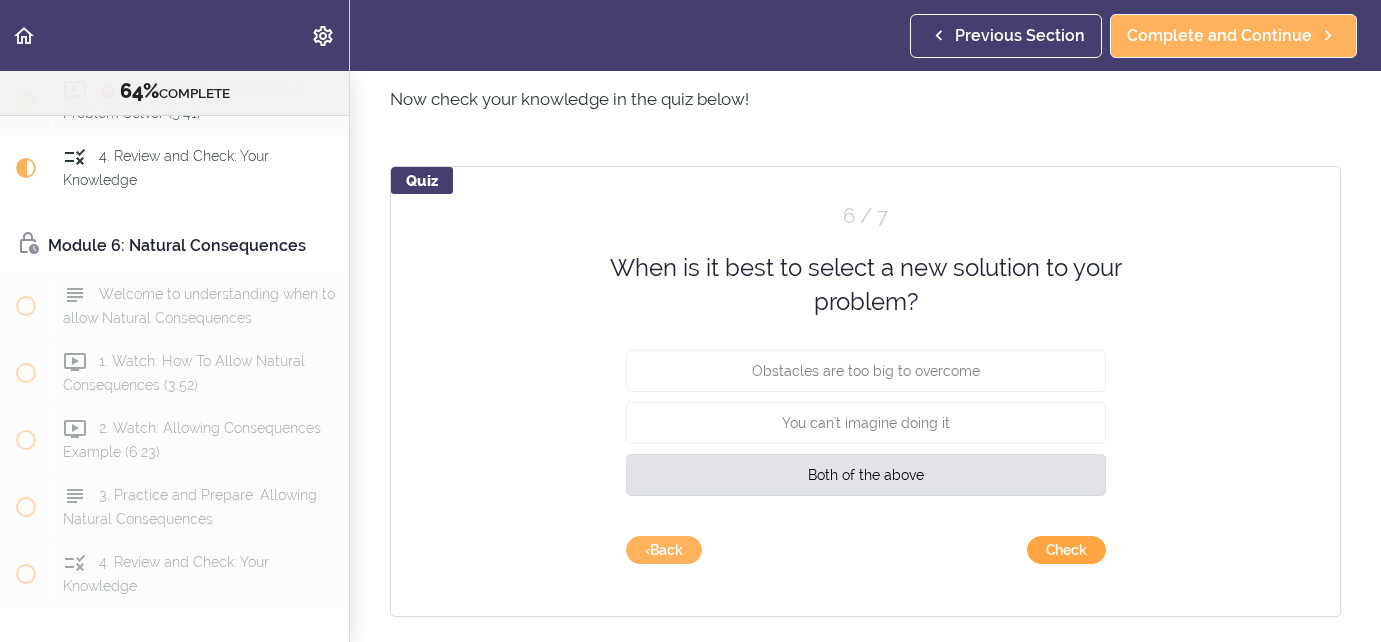 click on "Check" at bounding box center [1066, 550] 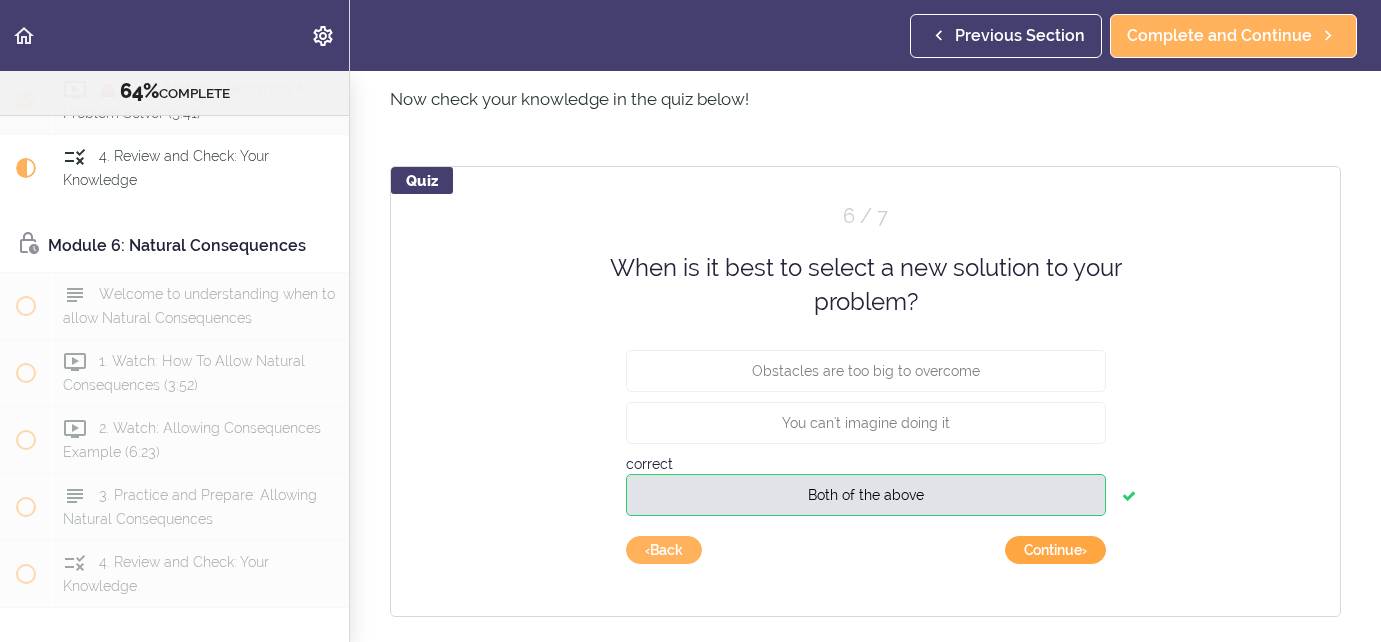 click on "Continue  ›" at bounding box center (1055, 550) 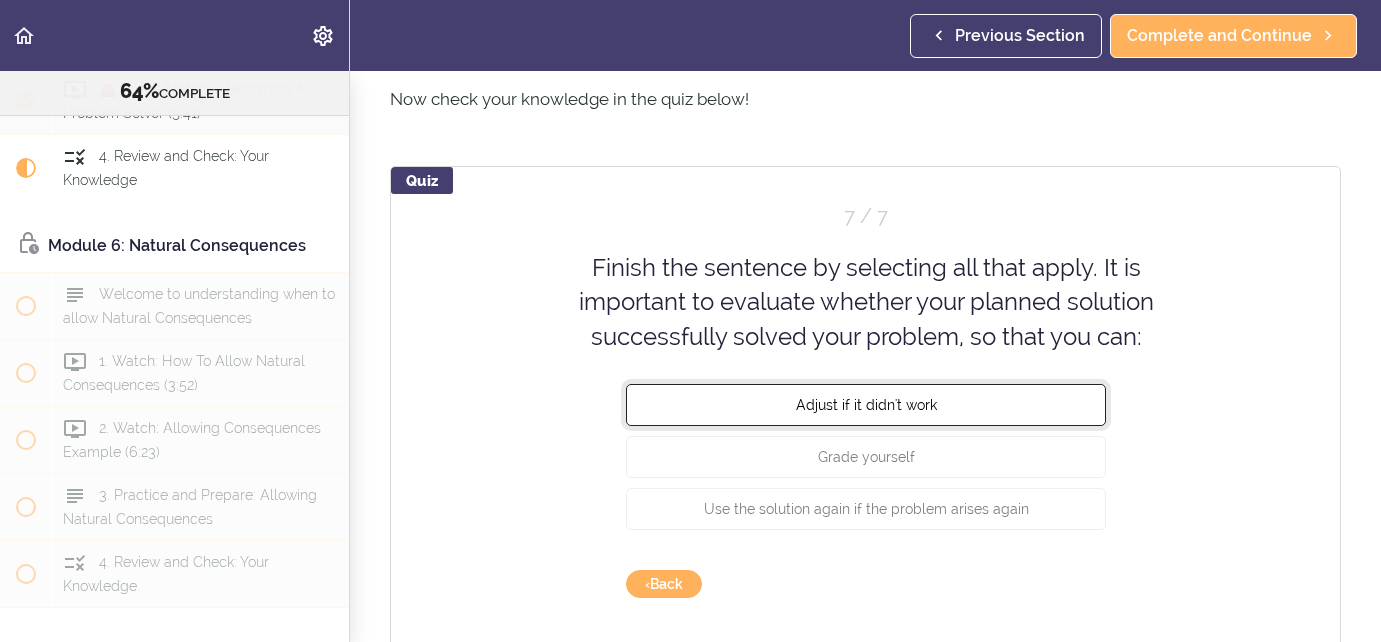 click on "Adjust if it didn't work" at bounding box center (866, 405) 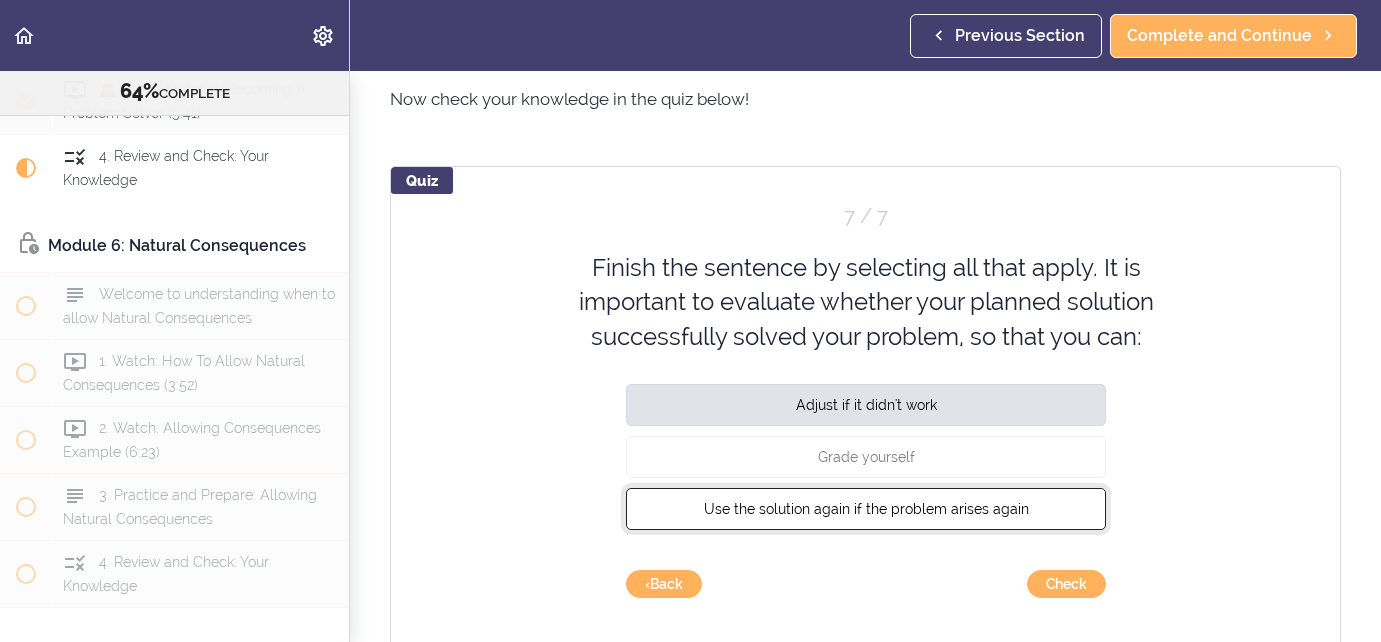 click on "Use the solution again if the problem arises again" at bounding box center (866, 509) 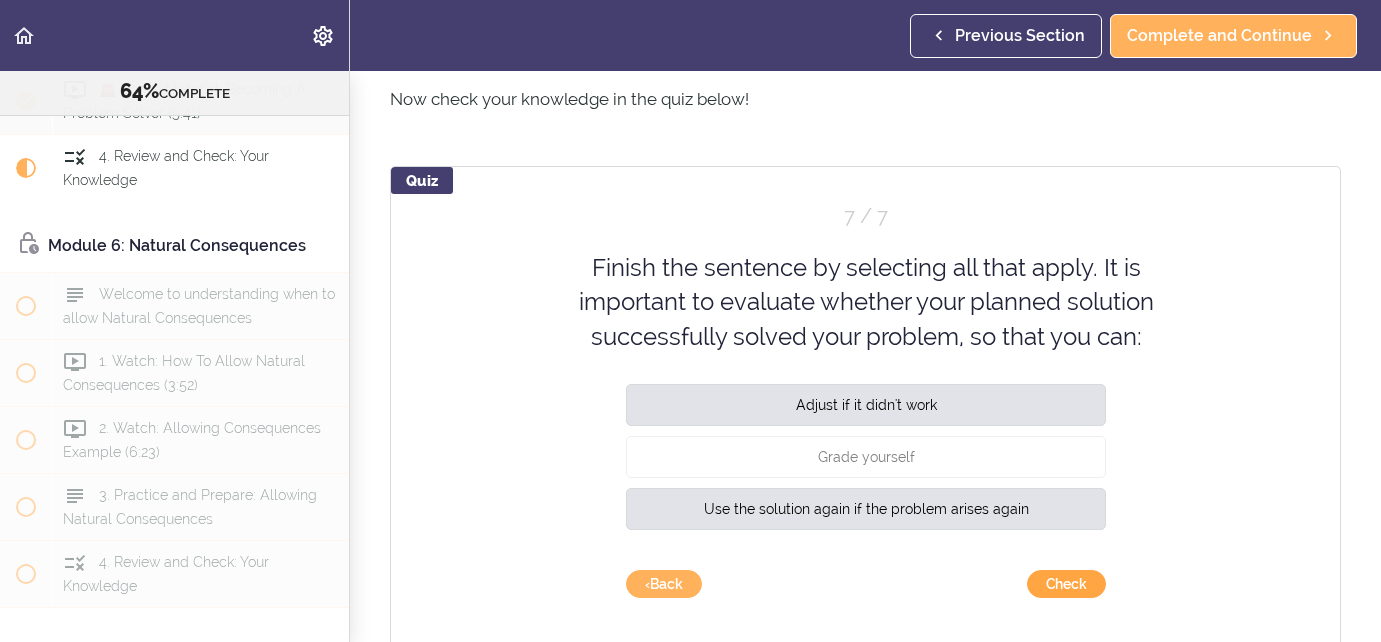 click on "Check" at bounding box center (1066, 584) 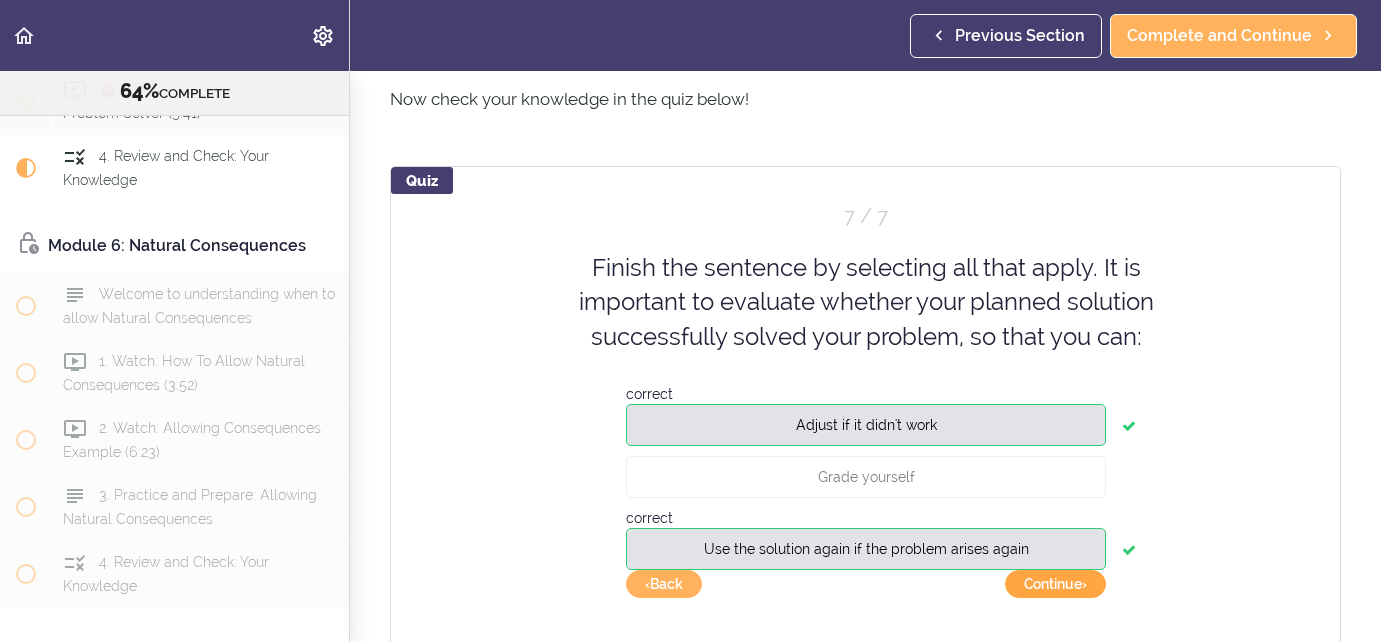 click on "Continue  ›" at bounding box center (1055, 584) 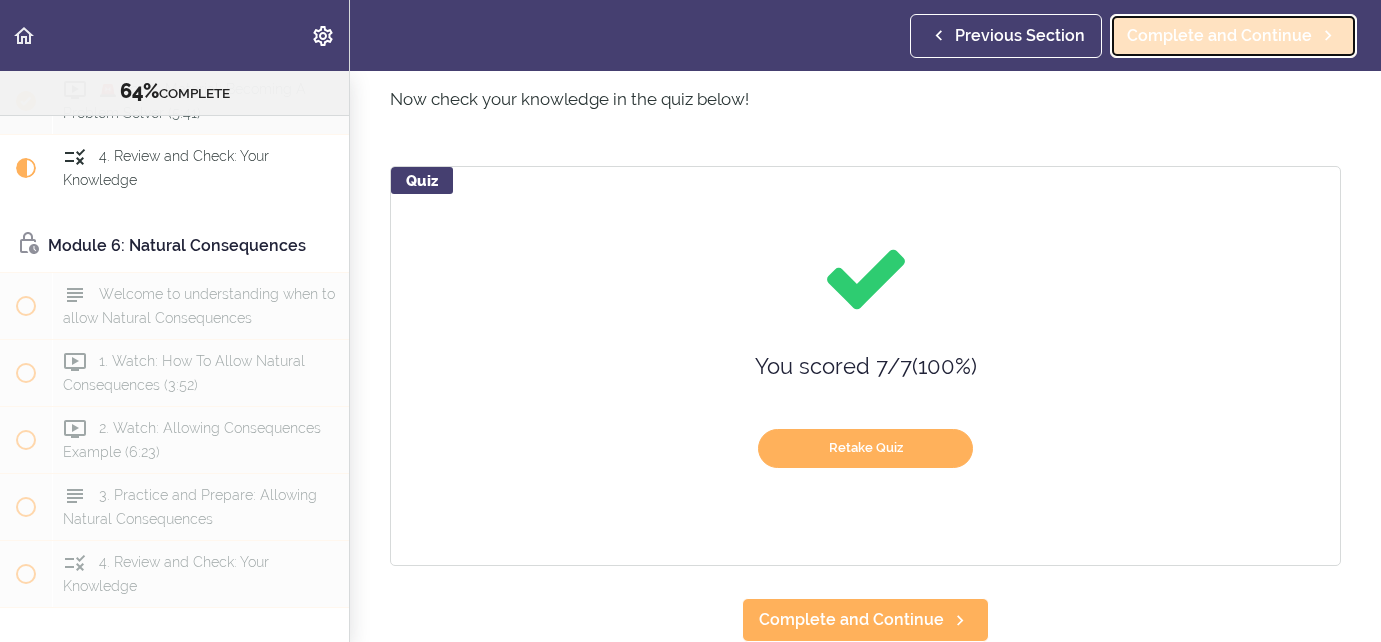 click on "Complete and Continue" at bounding box center (1219, 36) 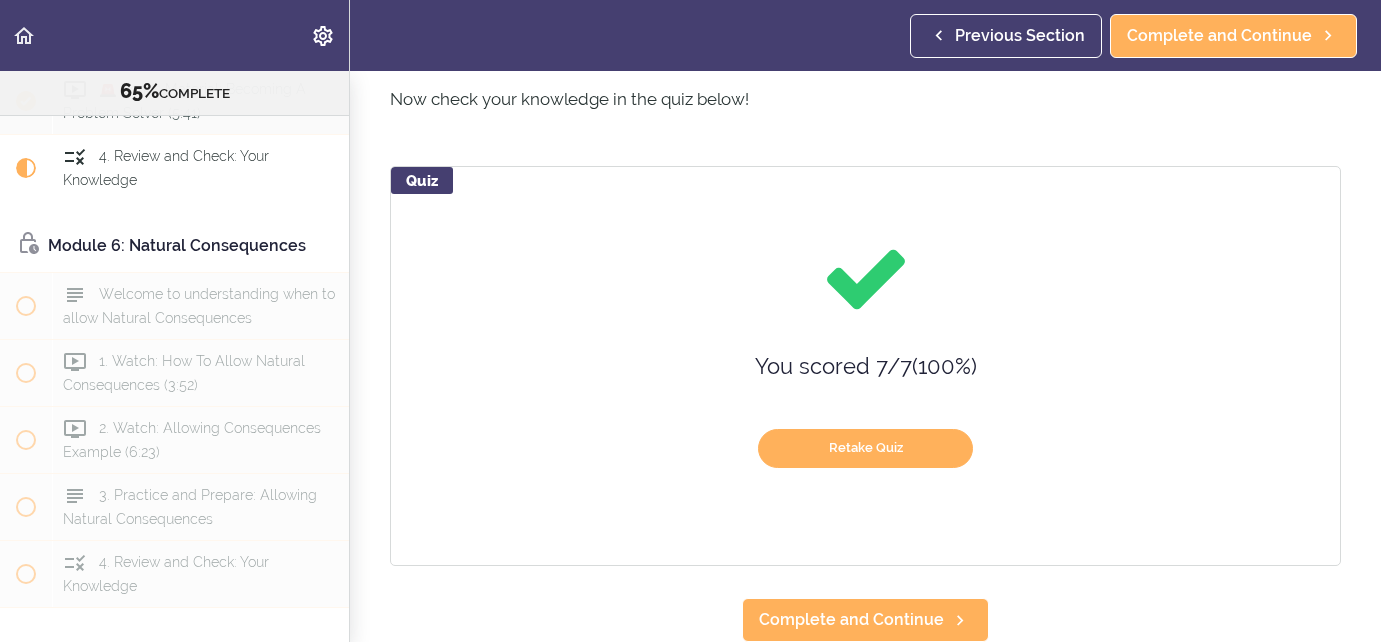 scroll, scrollTop: 0, scrollLeft: 0, axis: both 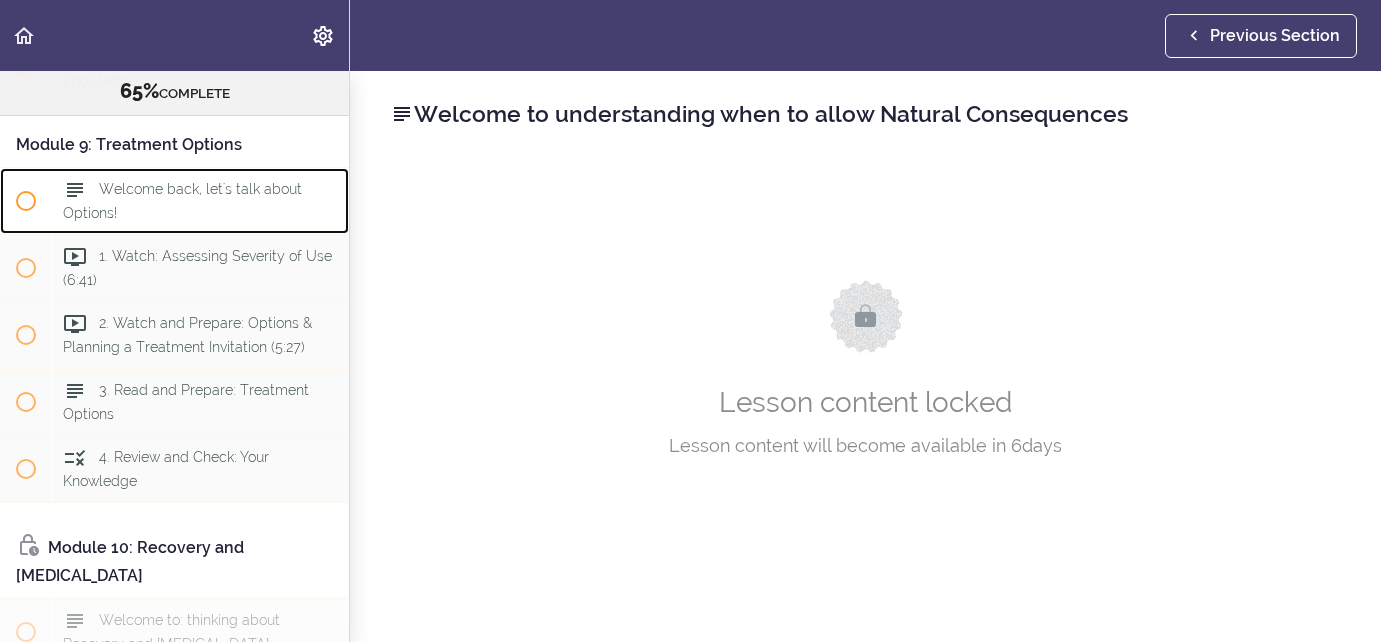 click on "Welcome back, let's talk about Options!" at bounding box center (182, 200) 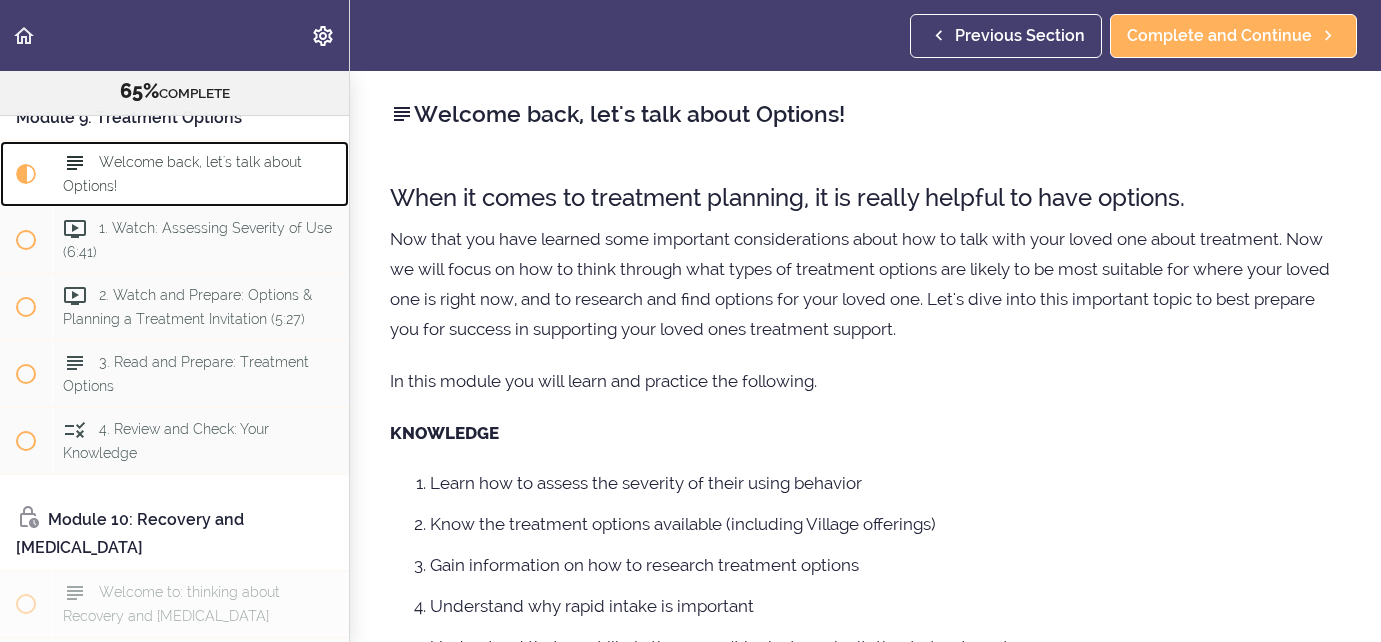 scroll, scrollTop: 3756, scrollLeft: 0, axis: vertical 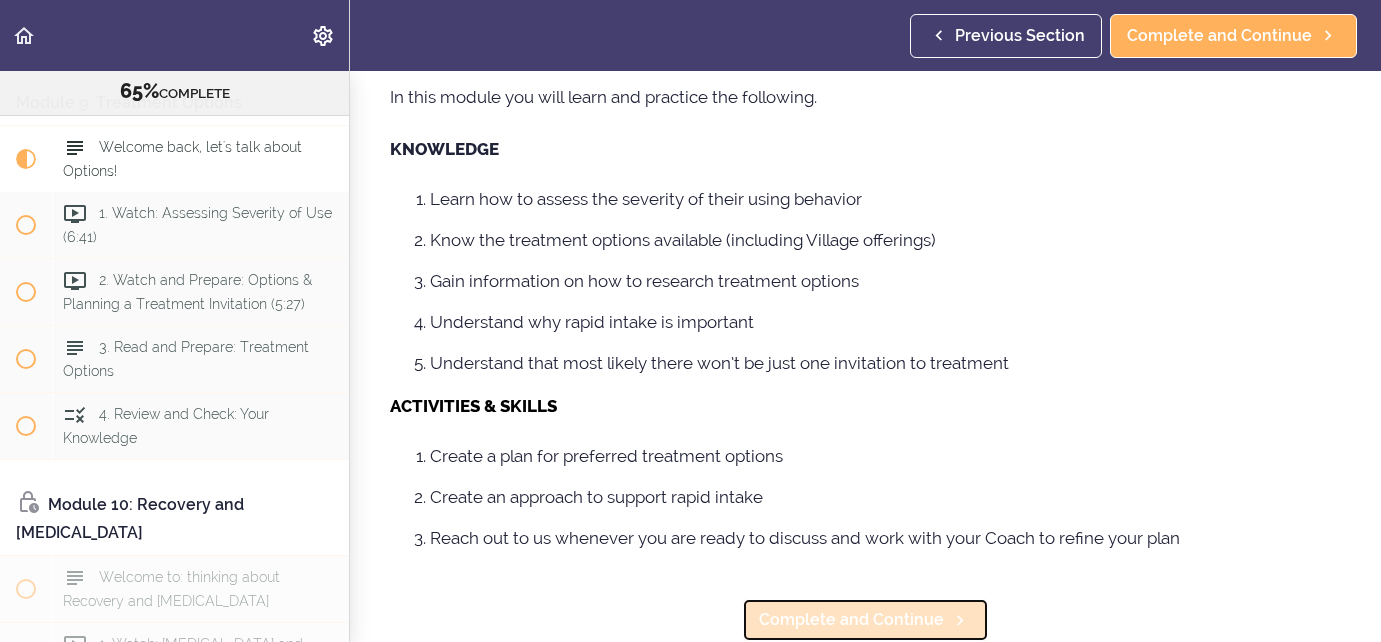 click on "Complete and Continue" at bounding box center [851, 620] 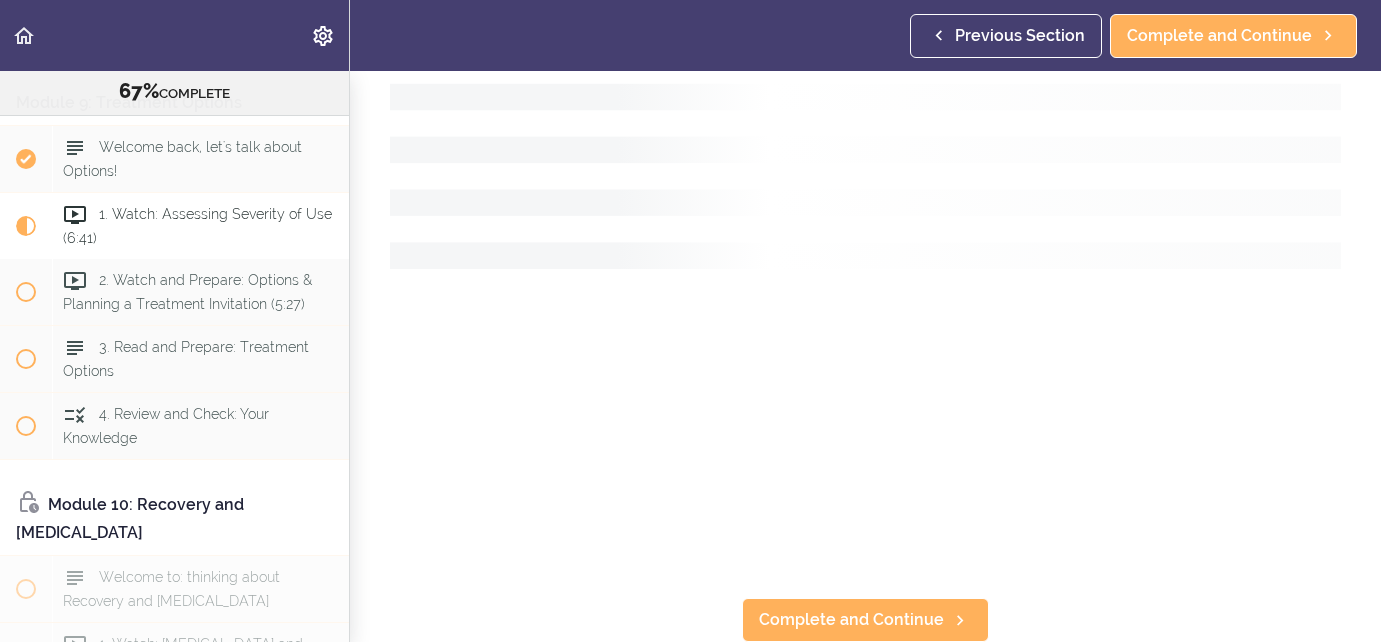 scroll, scrollTop: 0, scrollLeft: 0, axis: both 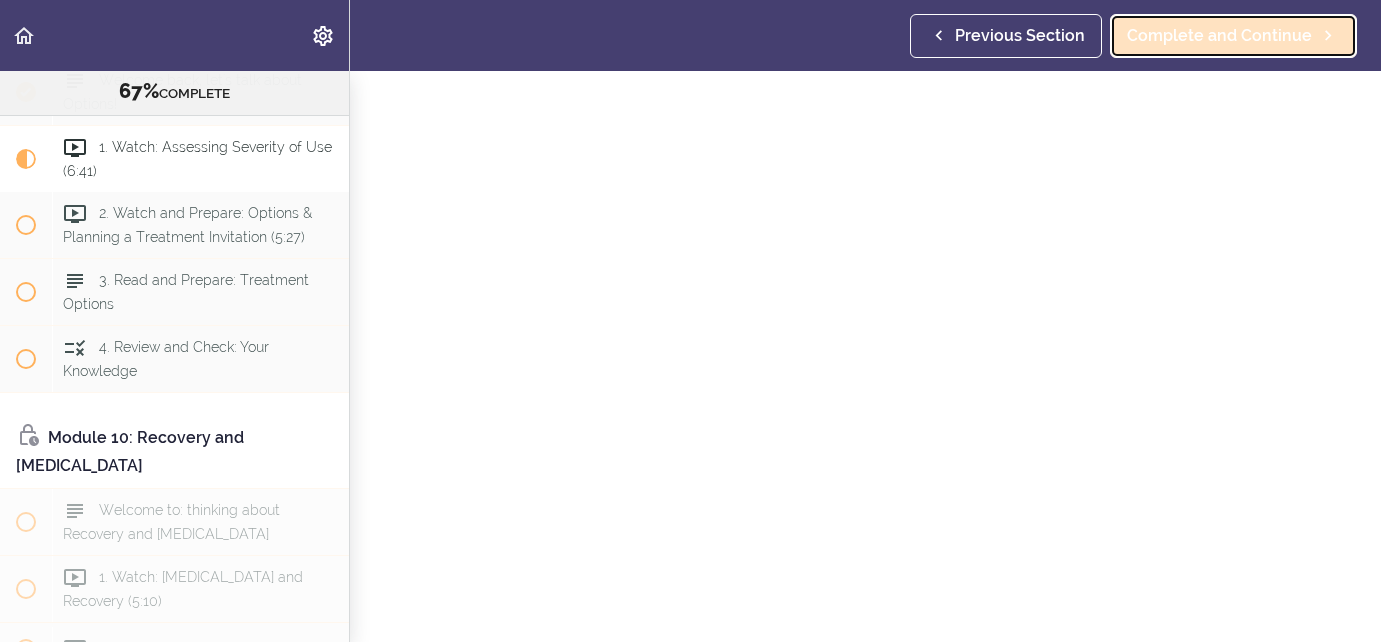 click on "Complete and Continue" at bounding box center (1219, 36) 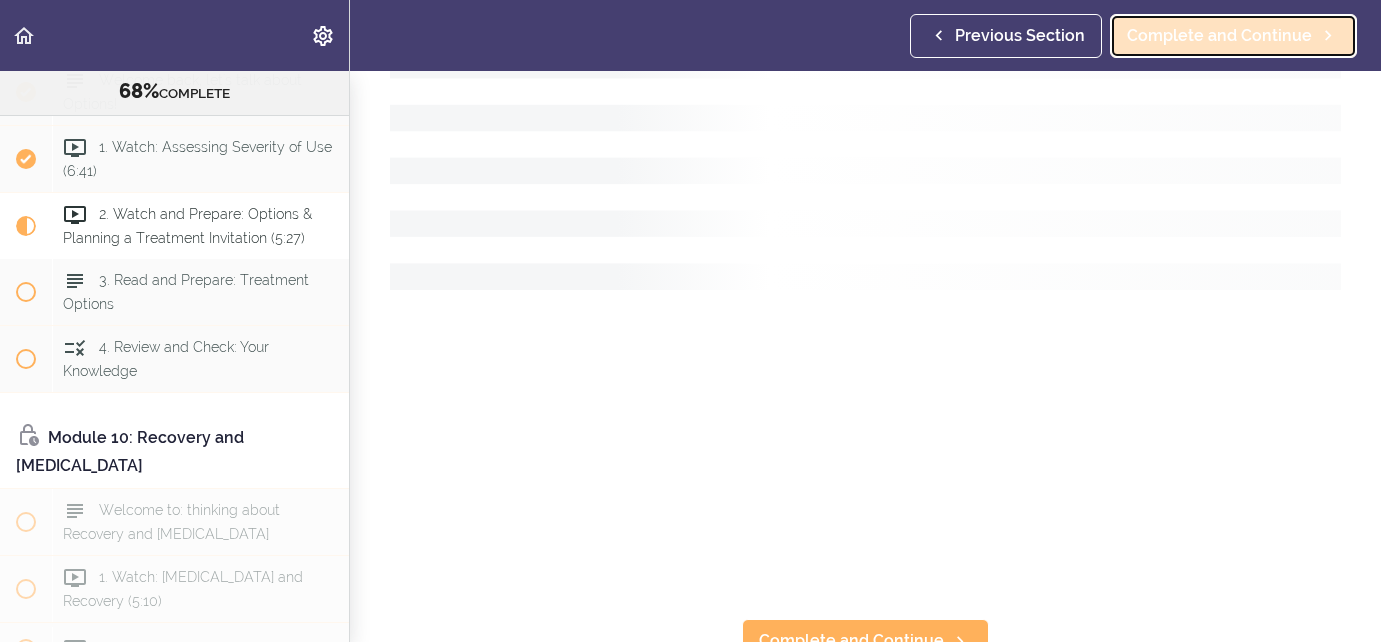 scroll, scrollTop: 10, scrollLeft: 0, axis: vertical 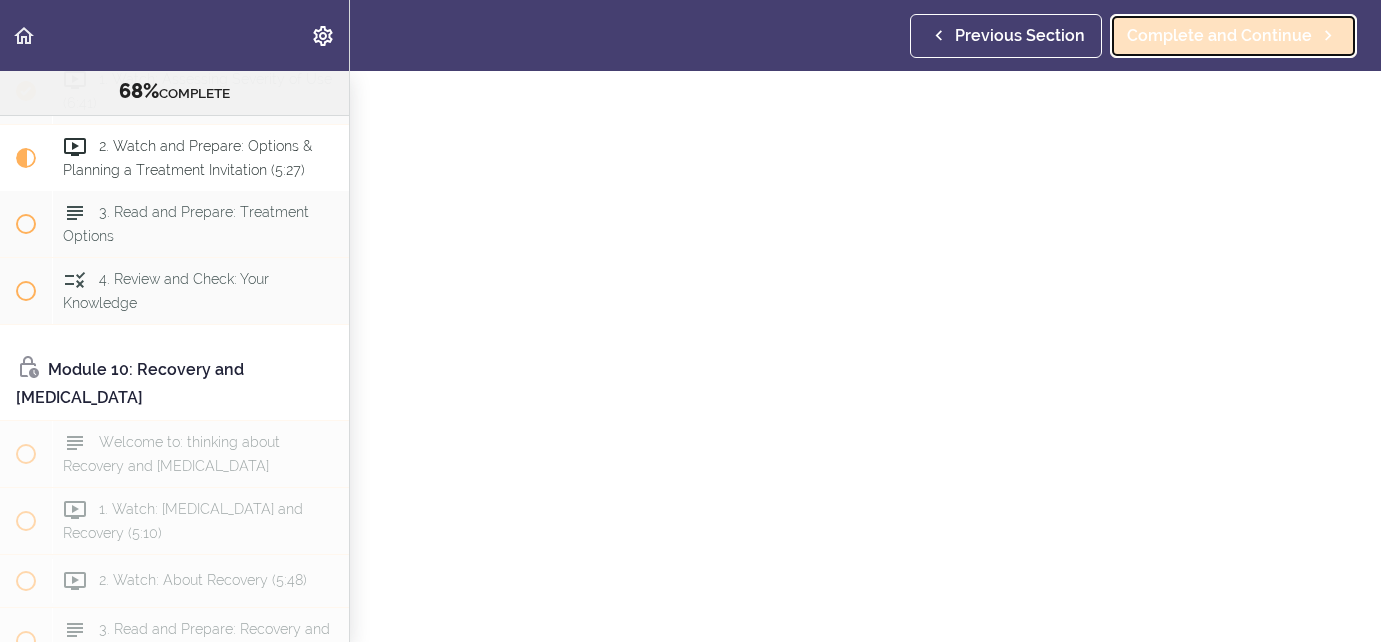 click on "Complete and Continue" at bounding box center [1219, 36] 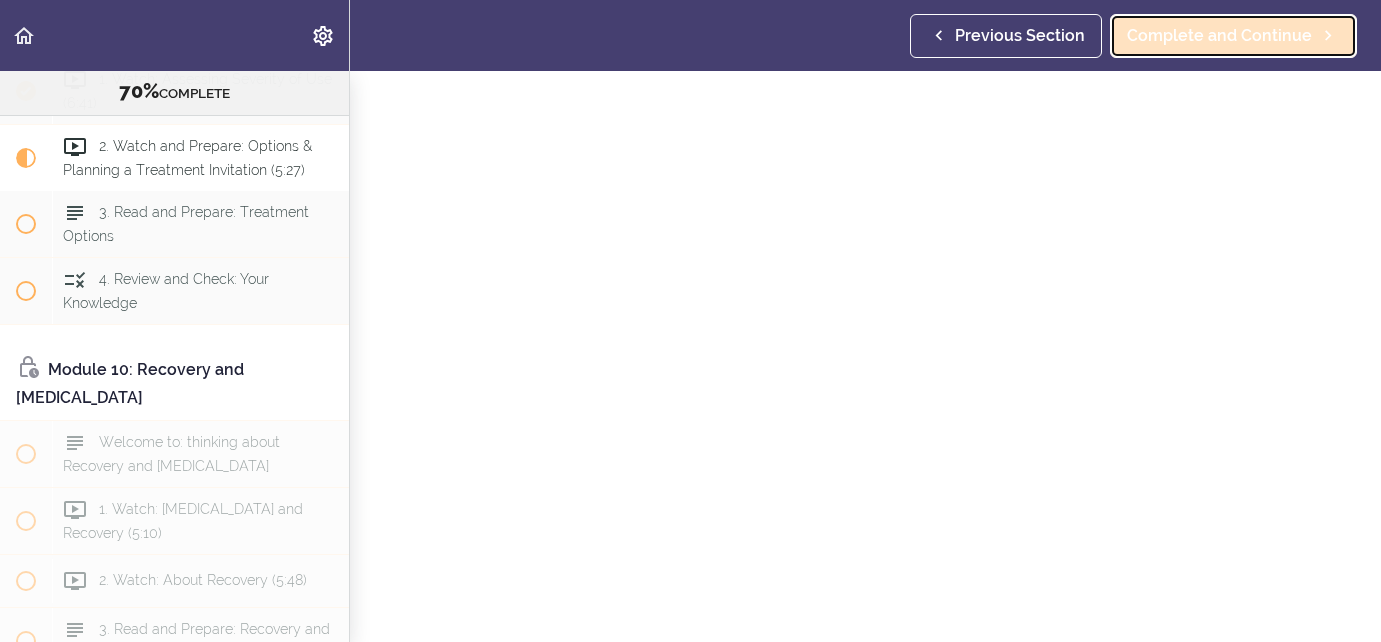 scroll, scrollTop: 42, scrollLeft: 0, axis: vertical 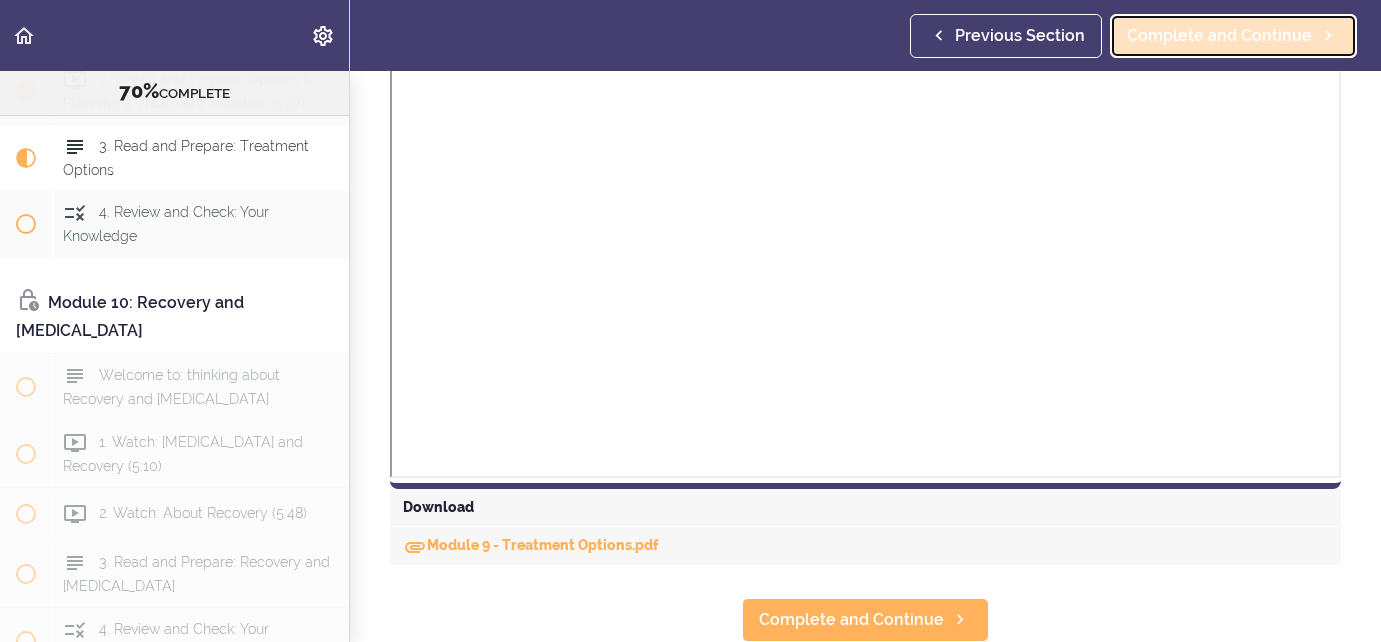 click on "Complete and Continue" at bounding box center [1219, 36] 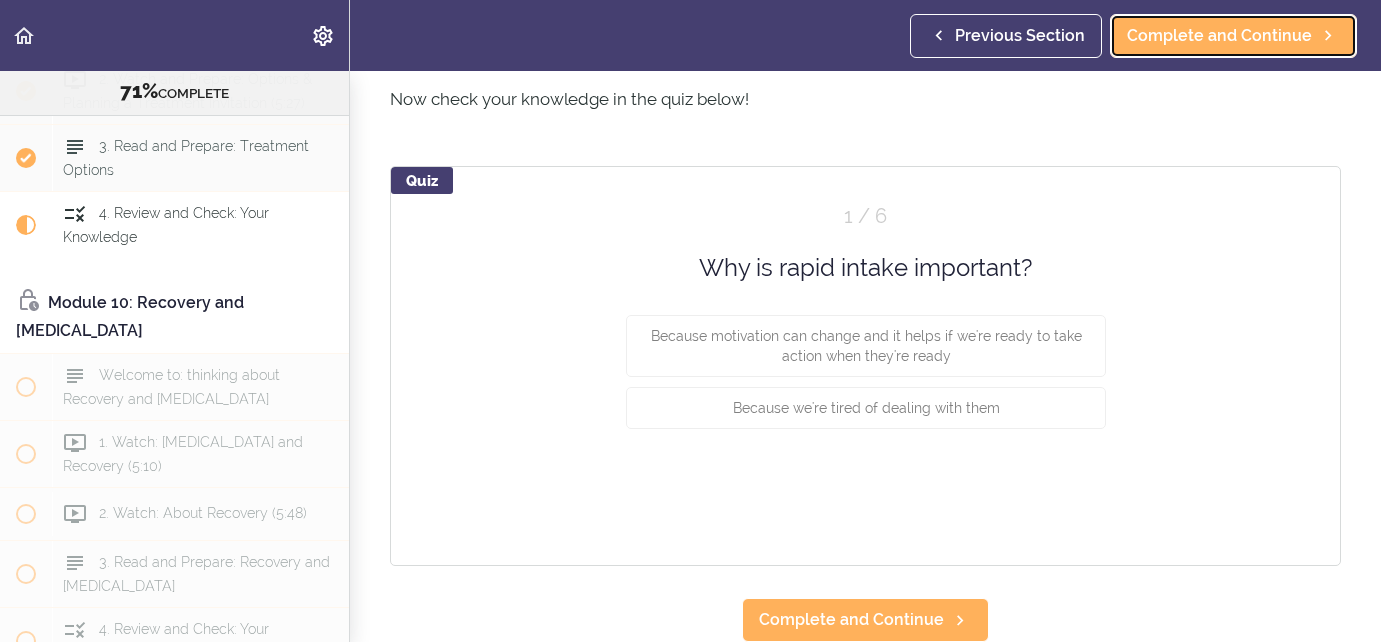scroll, scrollTop: 523, scrollLeft: 0, axis: vertical 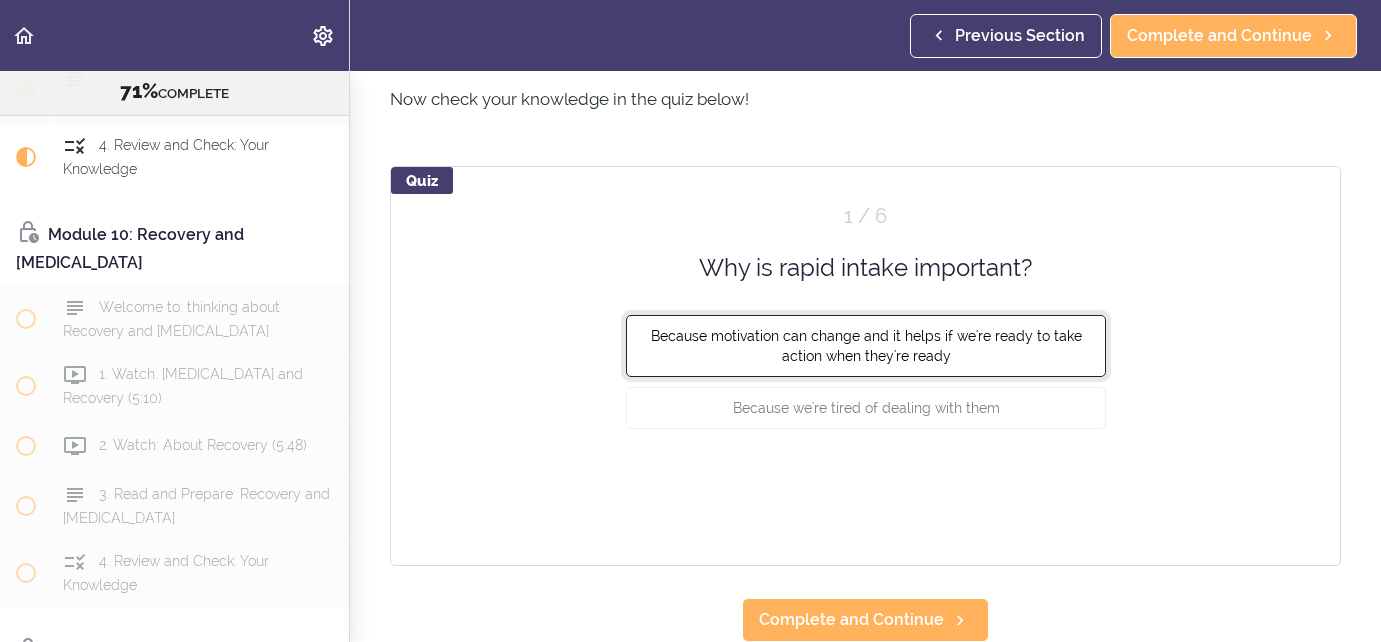 click on "Because motivation can change and it helps if we're ready to take action when they're ready" at bounding box center [866, 346] 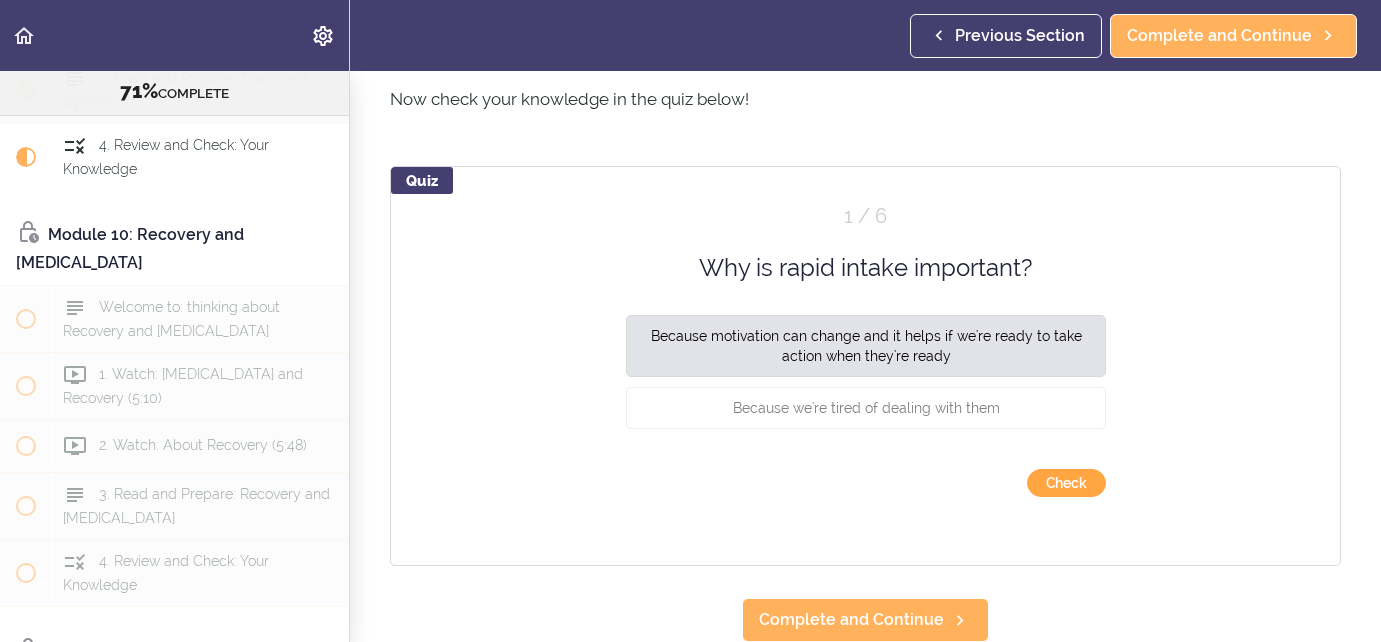 click on "Check" at bounding box center [1066, 483] 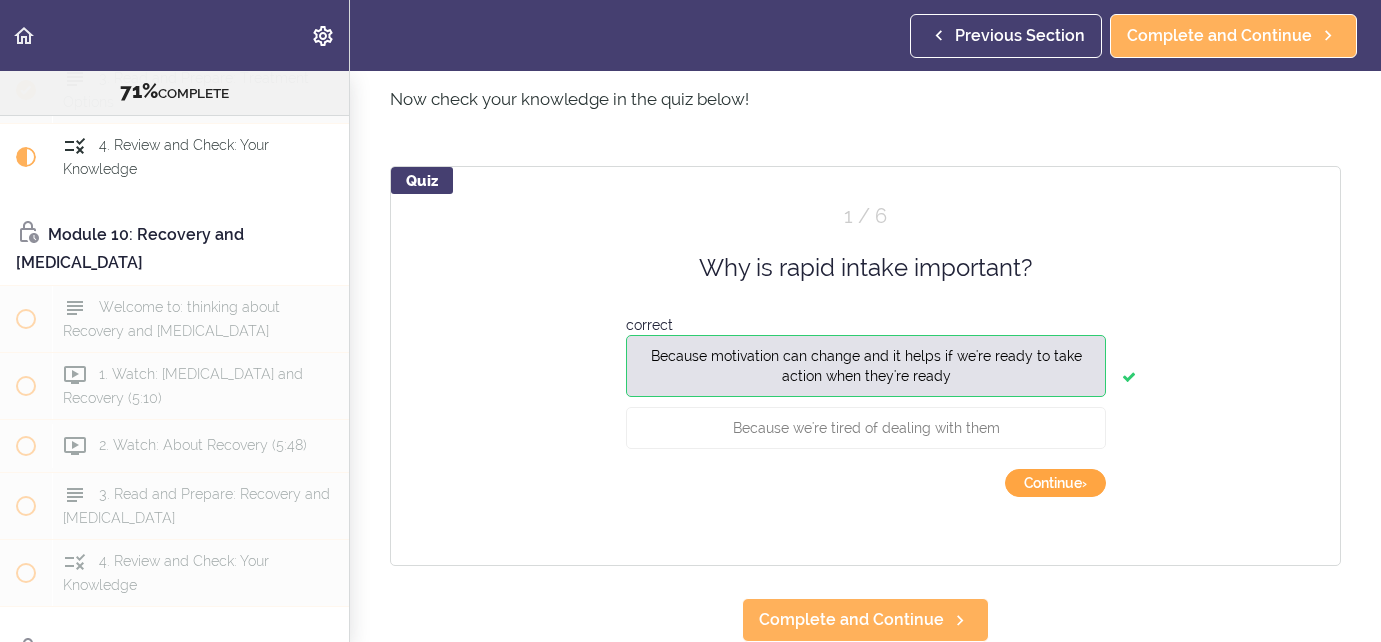 click on "Continue  ›" at bounding box center (1055, 483) 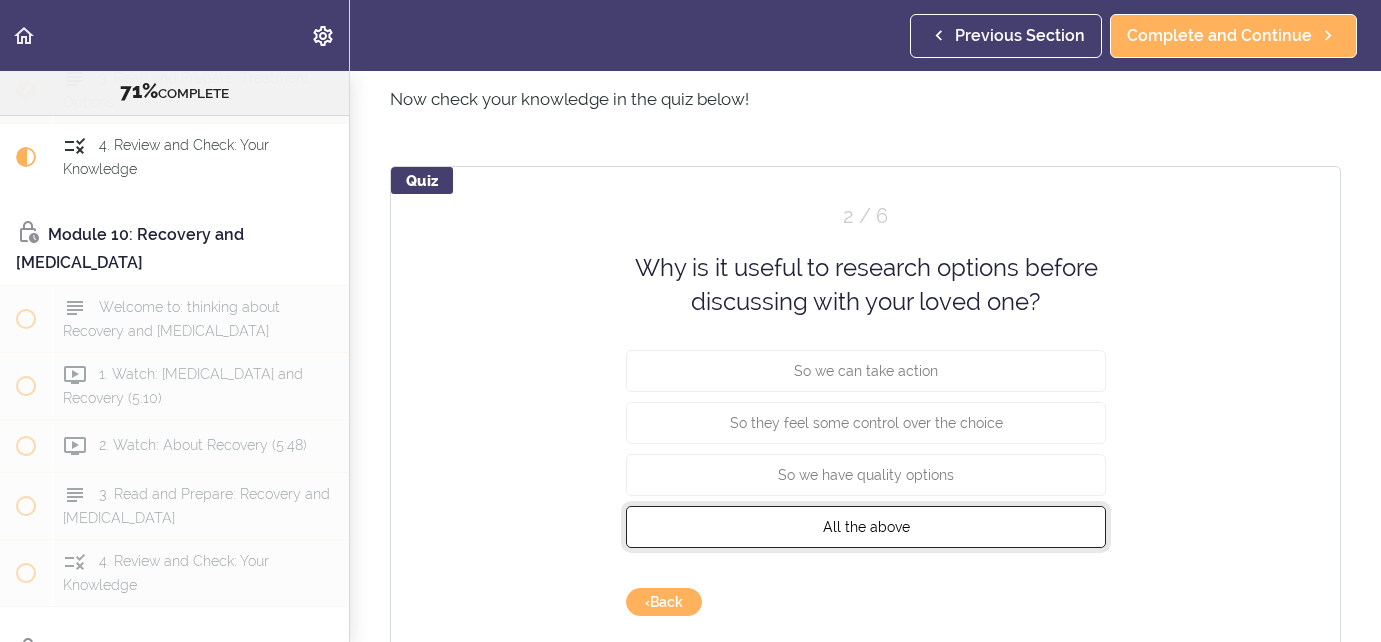 click on "All the above" at bounding box center [865, 526] 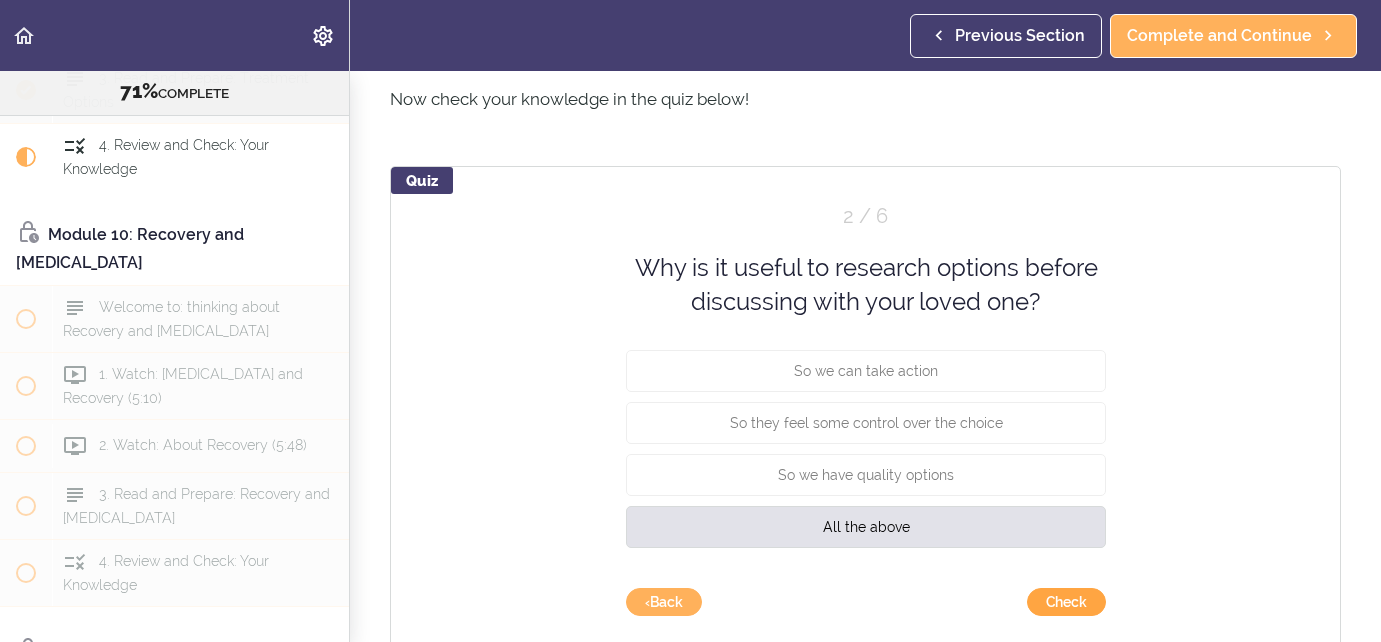 click on "Check" at bounding box center [1066, 602] 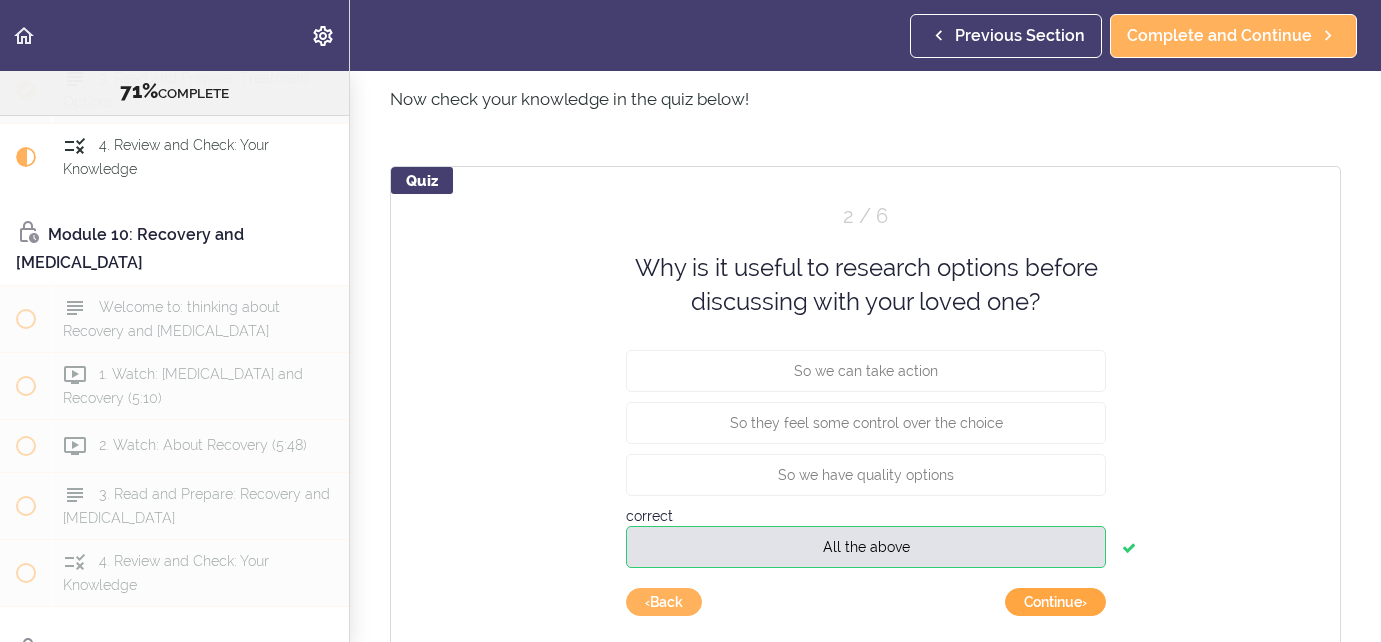 click on "Continue  ›" at bounding box center [1055, 602] 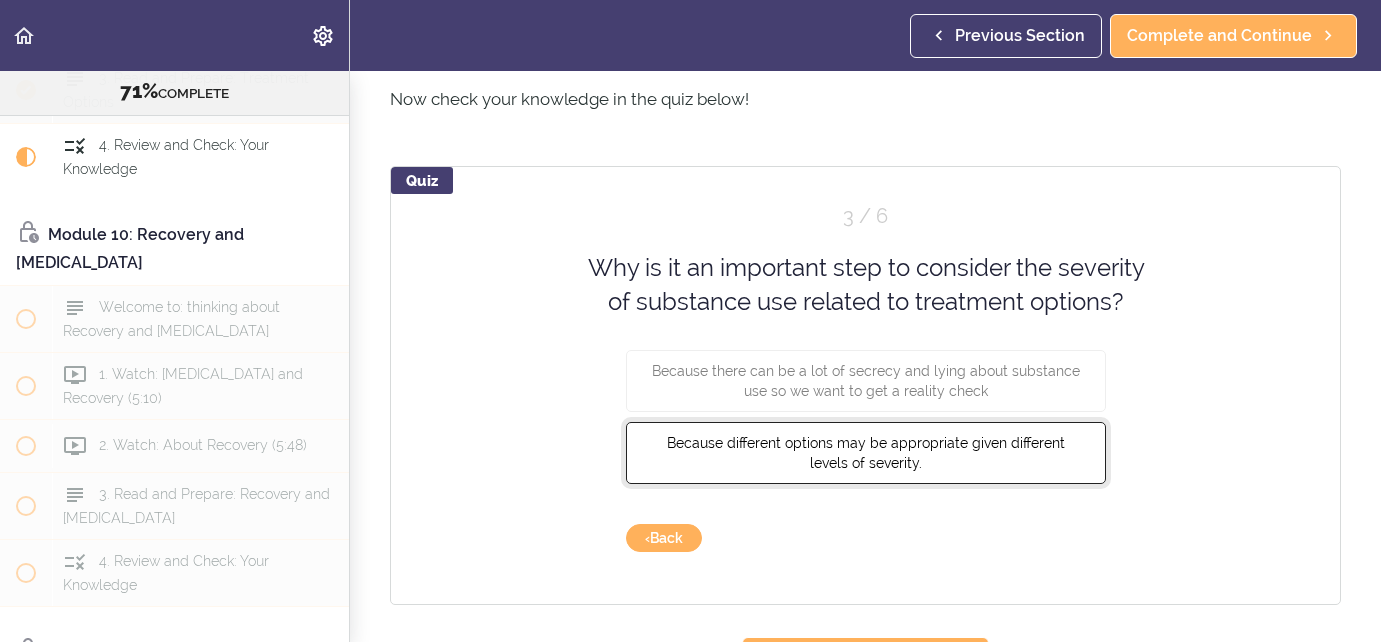 click on "Because different options may be appropriate given different levels of severity." at bounding box center (866, 452) 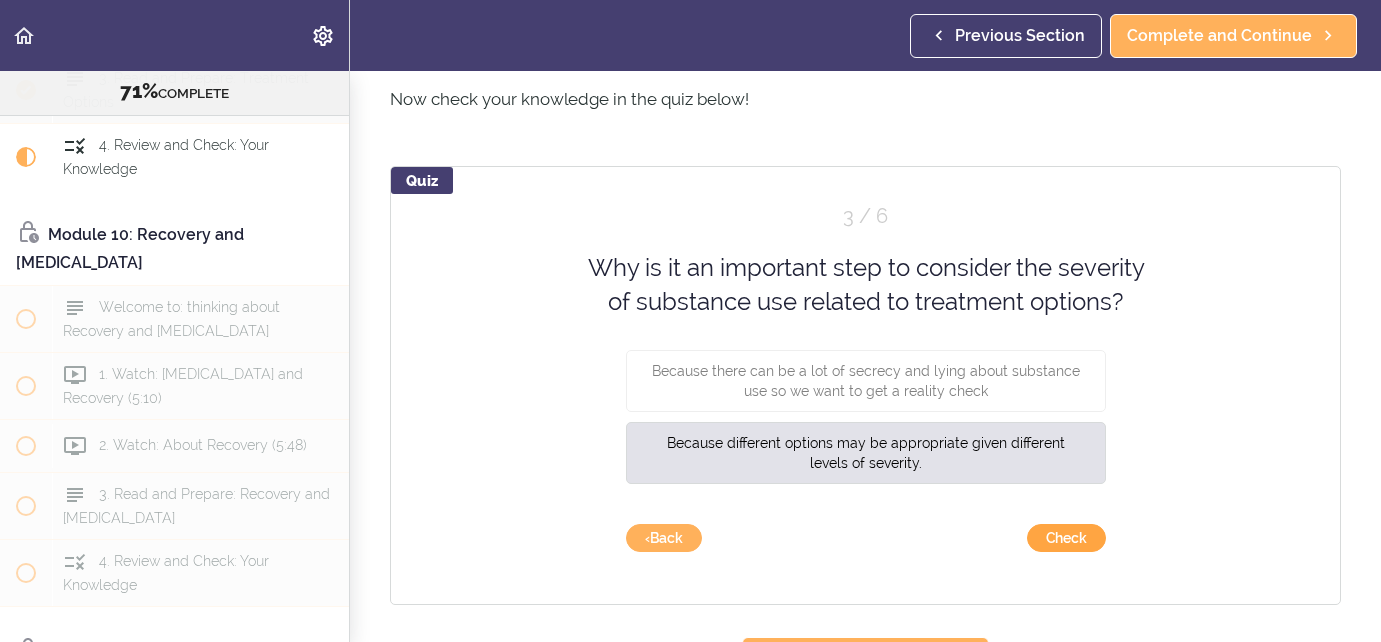 click on "Check" at bounding box center (1066, 538) 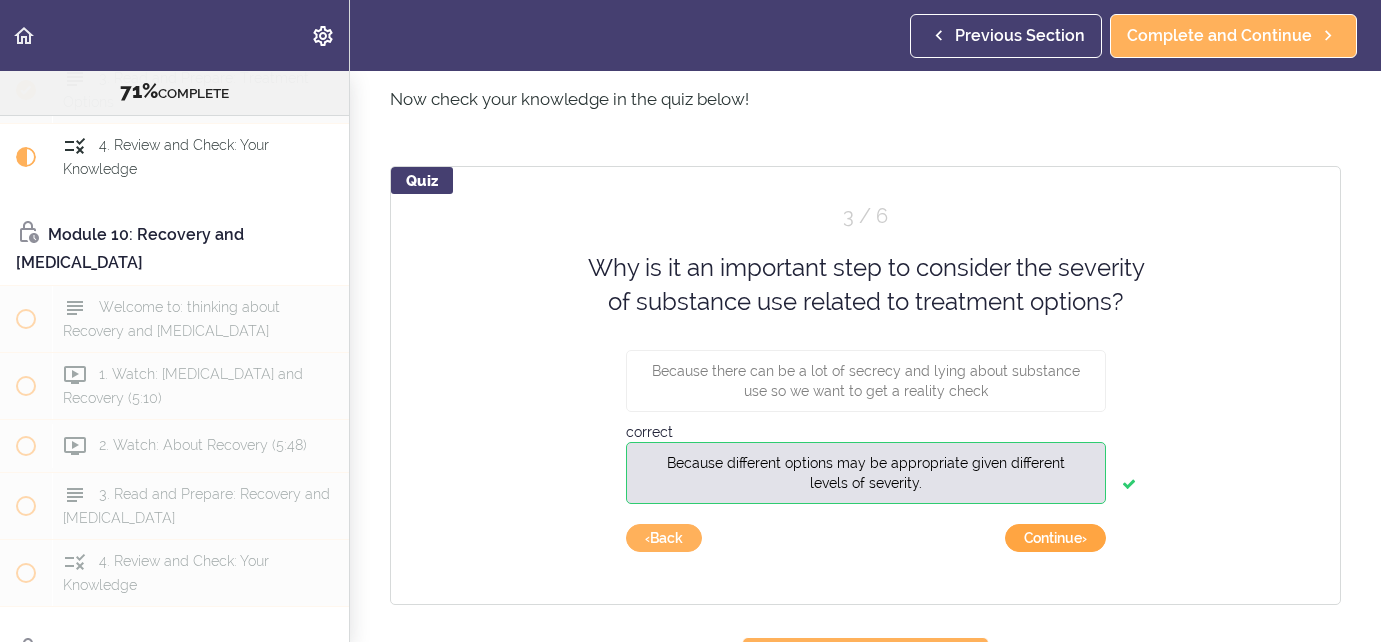 click on "Continue  ›" at bounding box center (1055, 538) 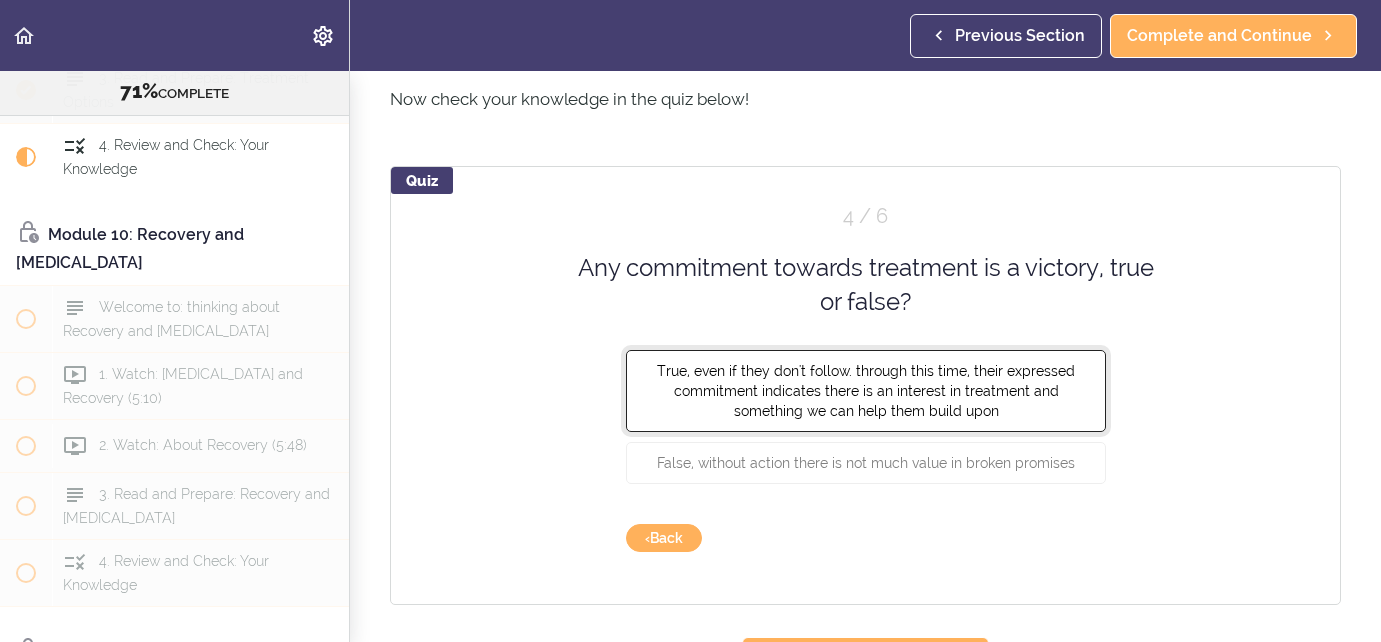 click on "True, even if they don't follow. through this time, their expressed commitment indicates there is an interest in treatment and something we can help them build upon" at bounding box center [866, 390] 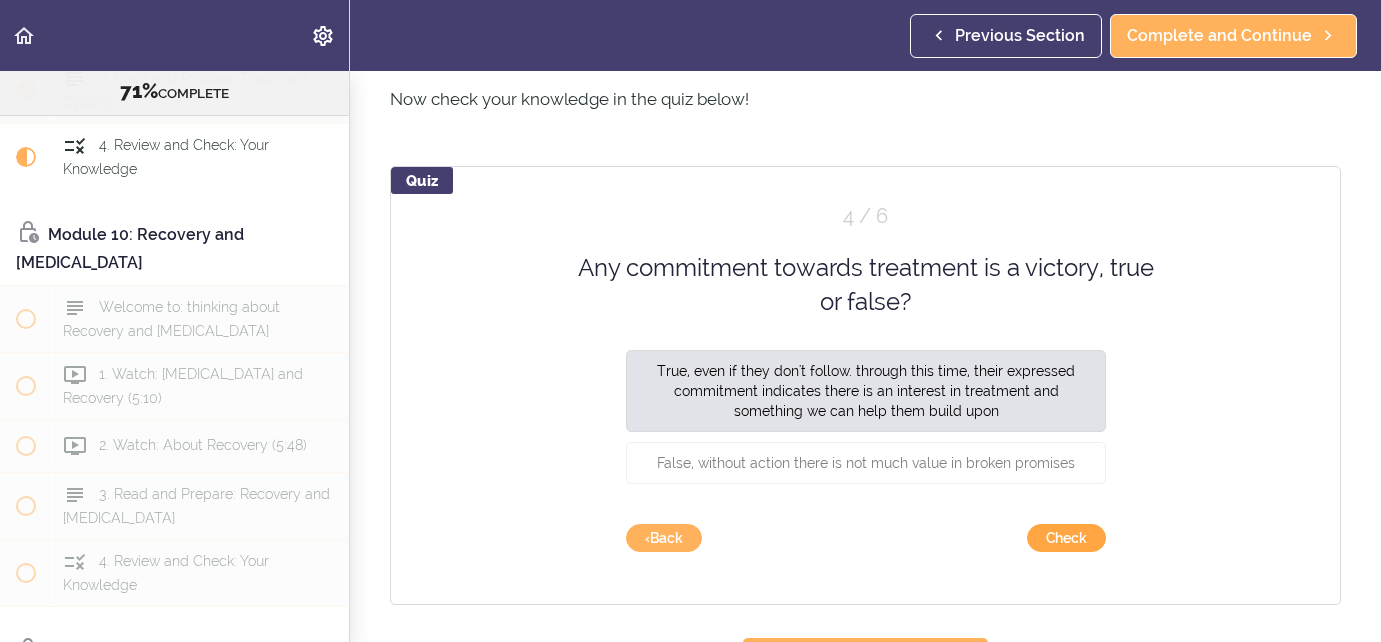 click on "Check" at bounding box center (1066, 538) 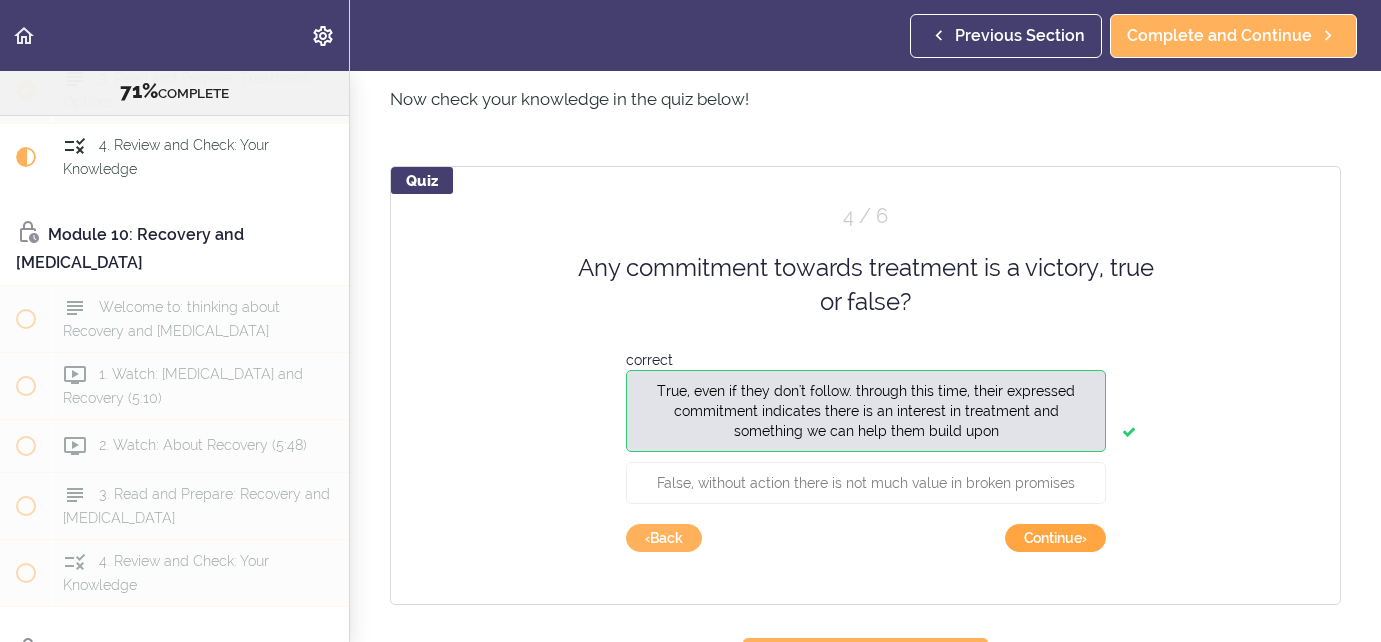 click on "Continue  ›" at bounding box center [1055, 538] 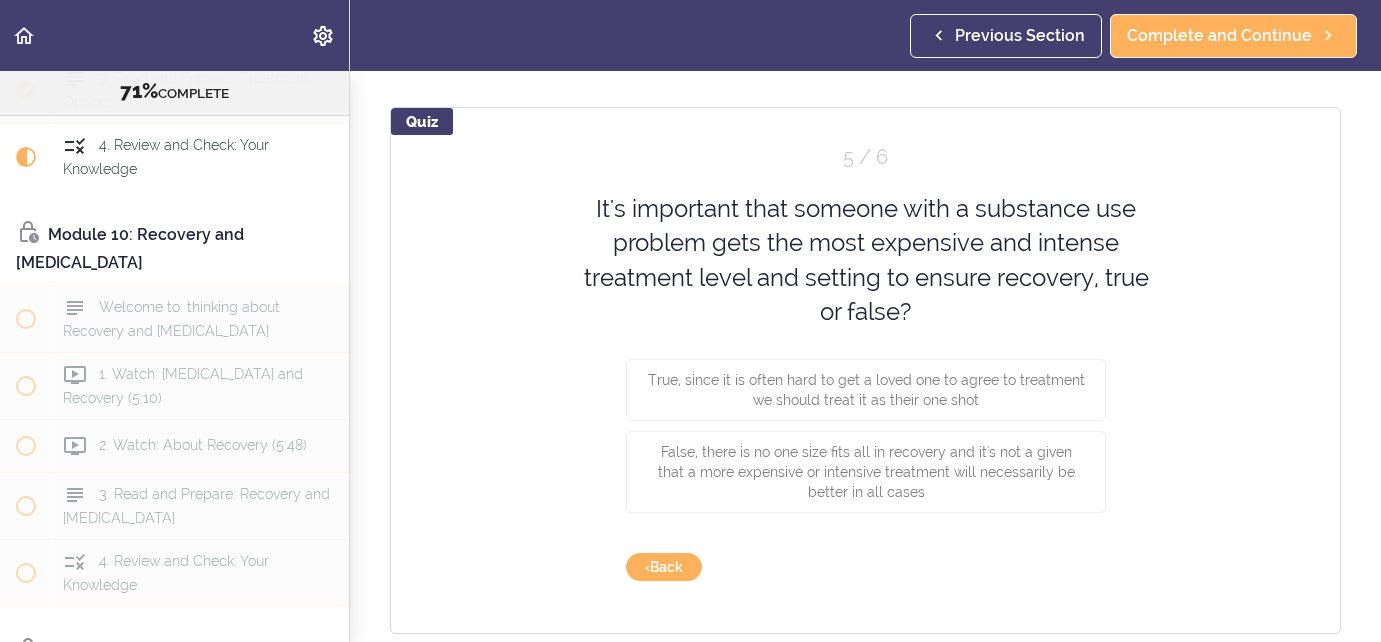 scroll, scrollTop: 1301, scrollLeft: 0, axis: vertical 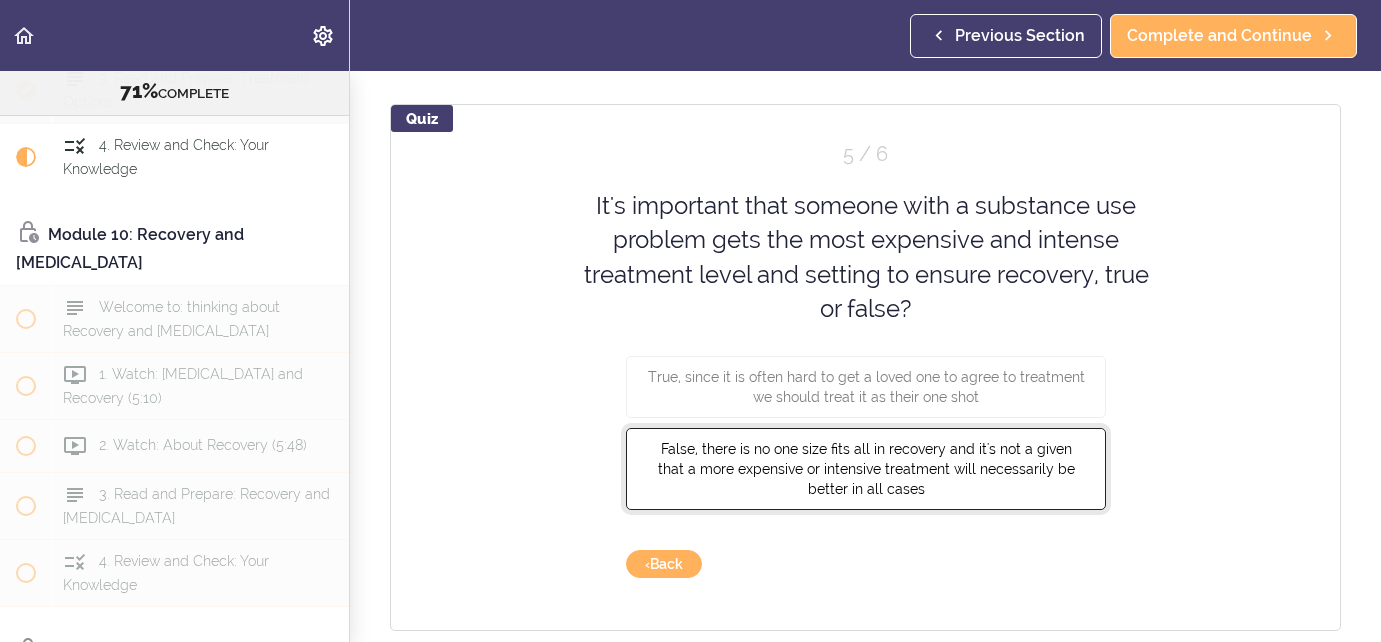 click on "False, there is no one size fits all in recovery and it's not a given that a more expensive or intensive treatment will necessarily be better in all cases" at bounding box center (865, 469) 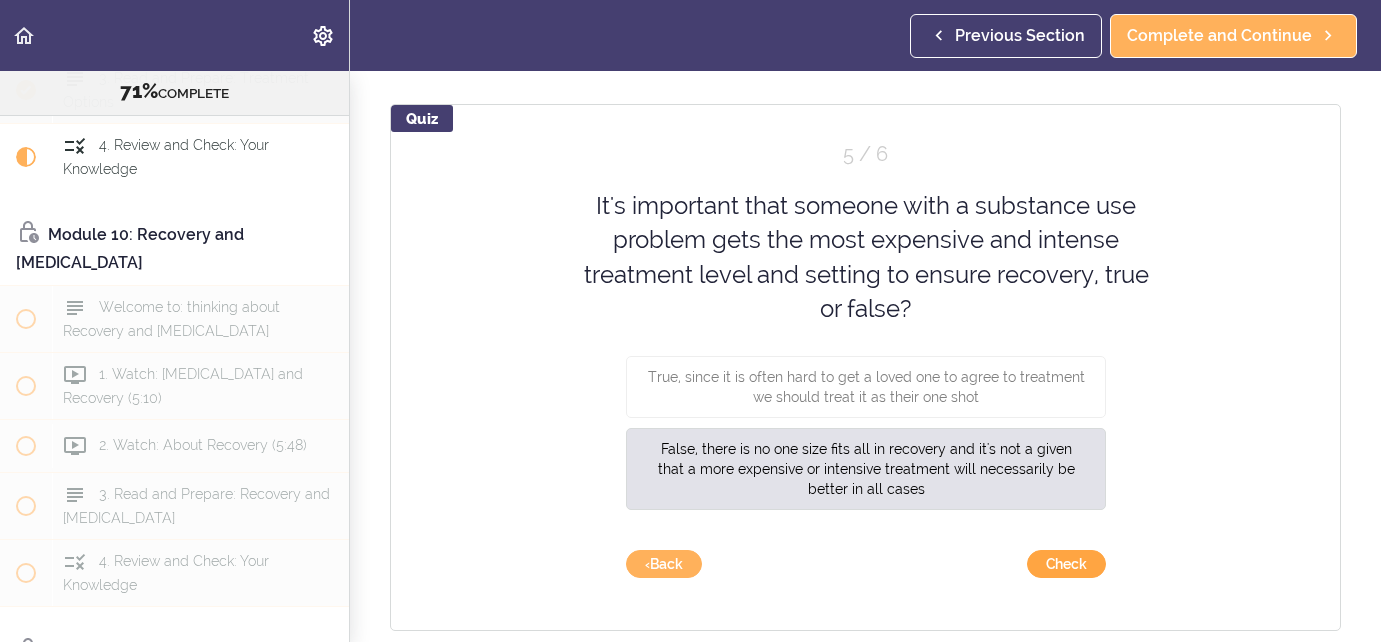 click on "Check" at bounding box center [1066, 564] 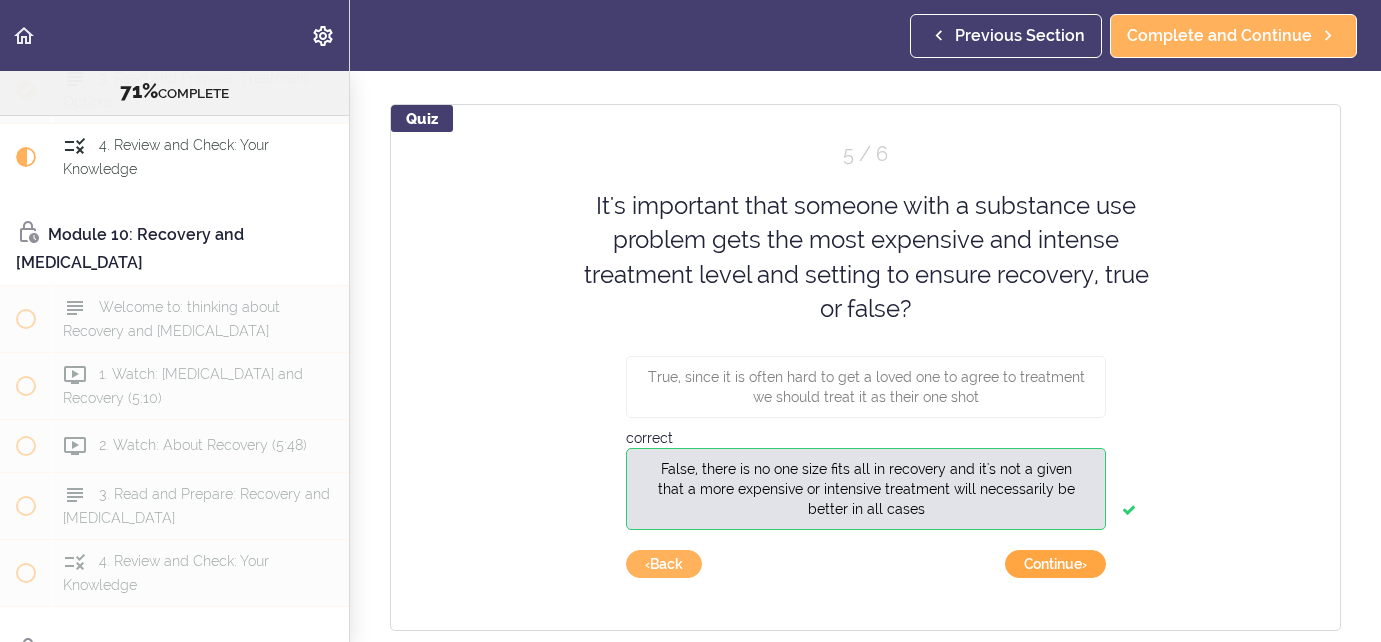 click on "Continue  ›" at bounding box center [1055, 564] 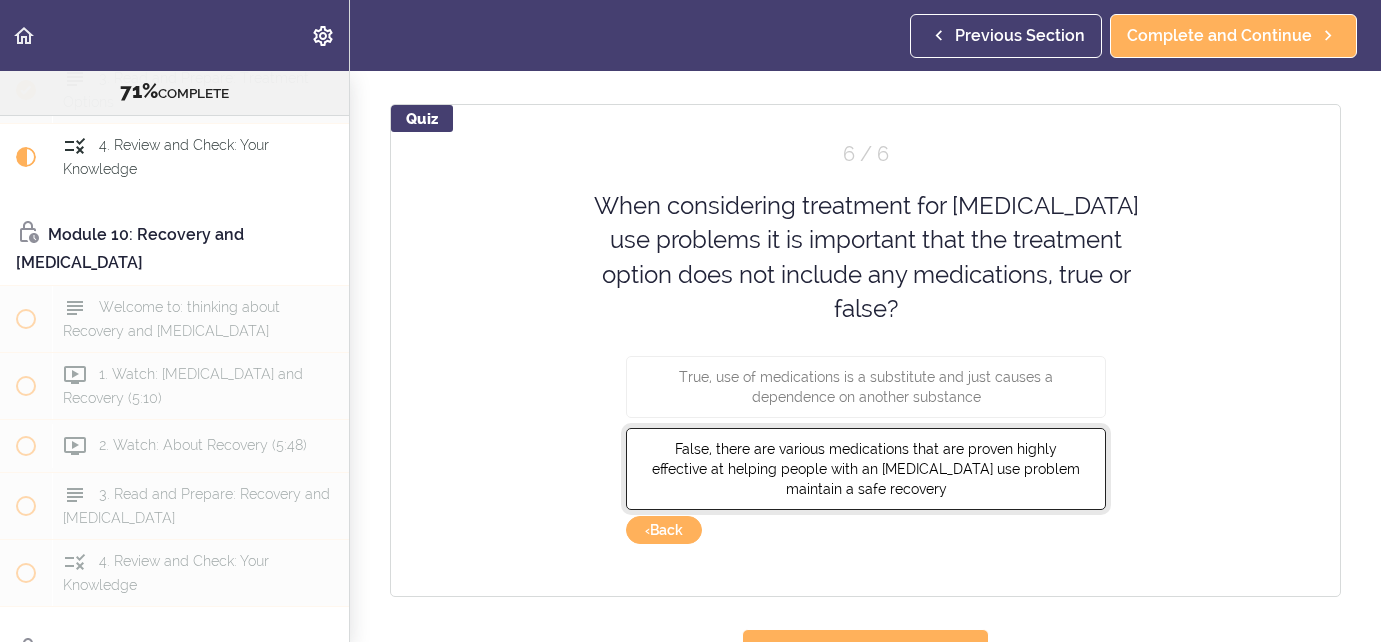 click on "False, there are various medications that are proven highly effective at helping people with an opioid use problem maintain a safe recovery" at bounding box center (866, 469) 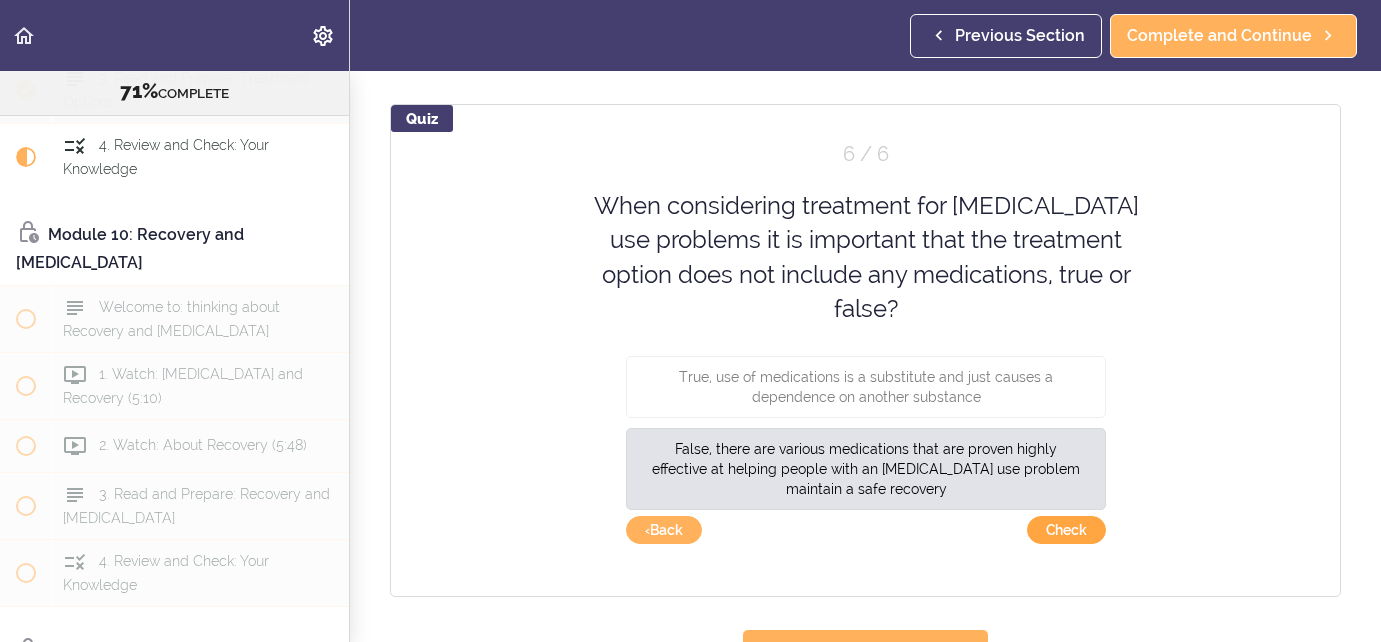 click on "Check" at bounding box center (1066, 530) 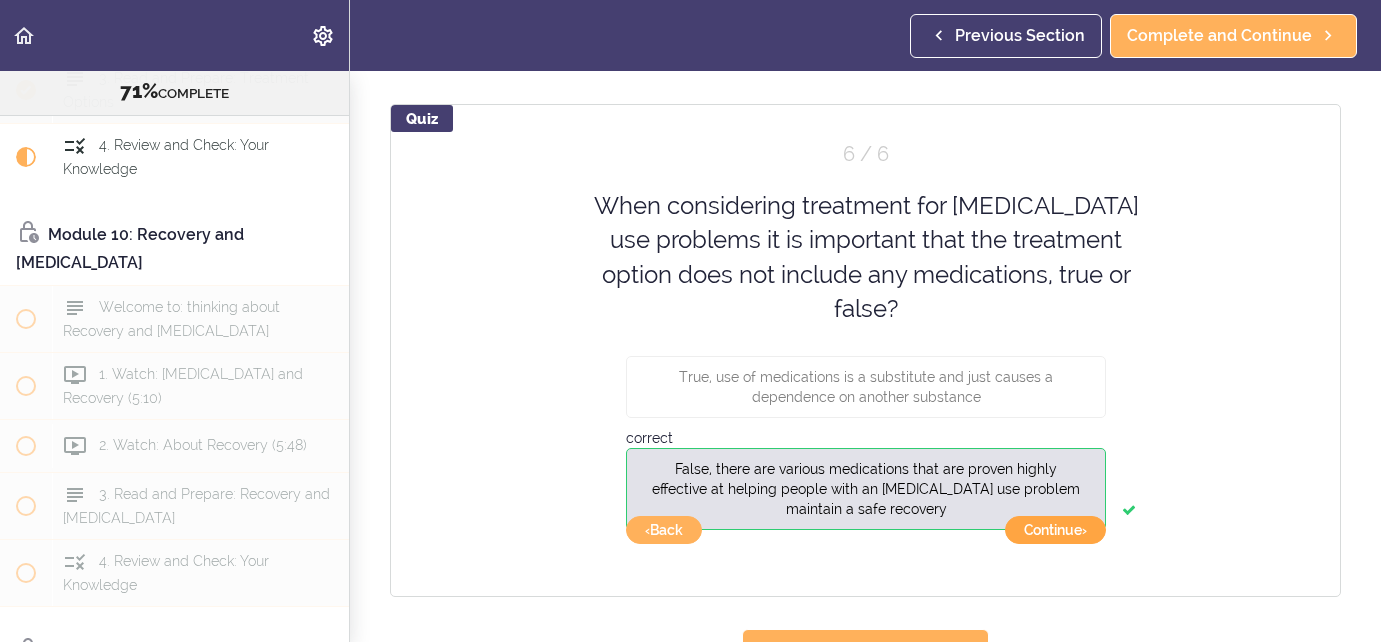 click on "Continue  ›" at bounding box center (1055, 530) 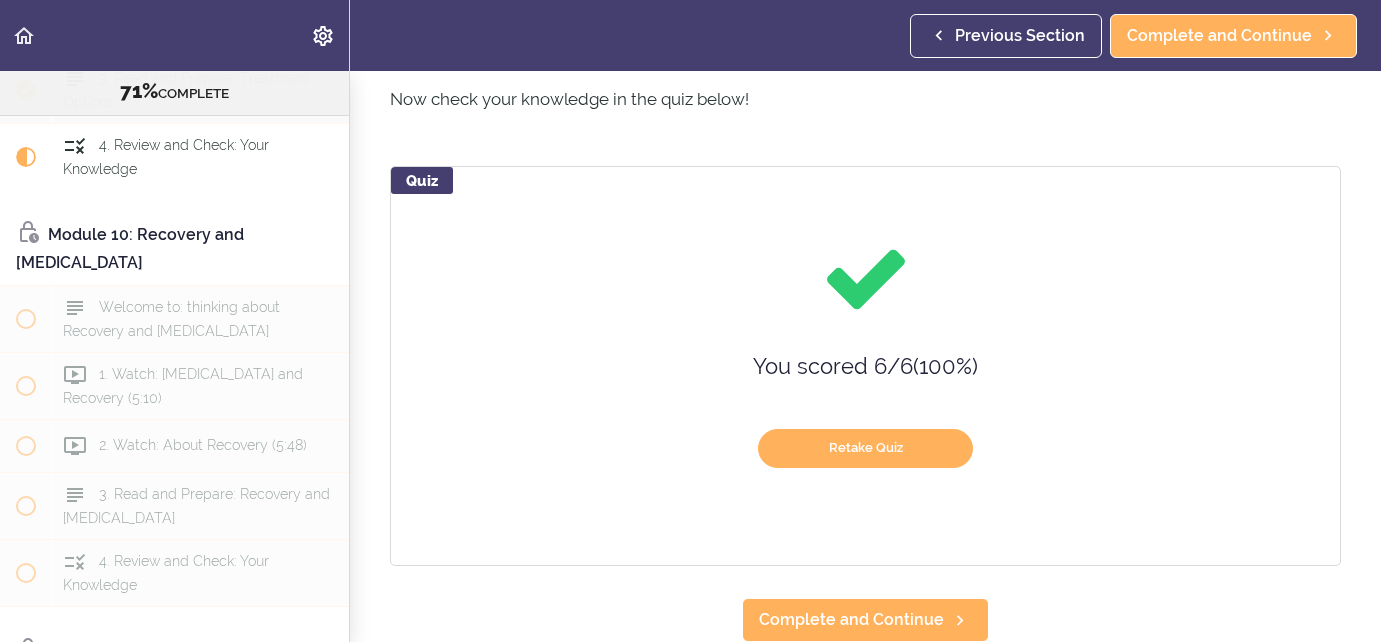 scroll, scrollTop: 1239, scrollLeft: 0, axis: vertical 